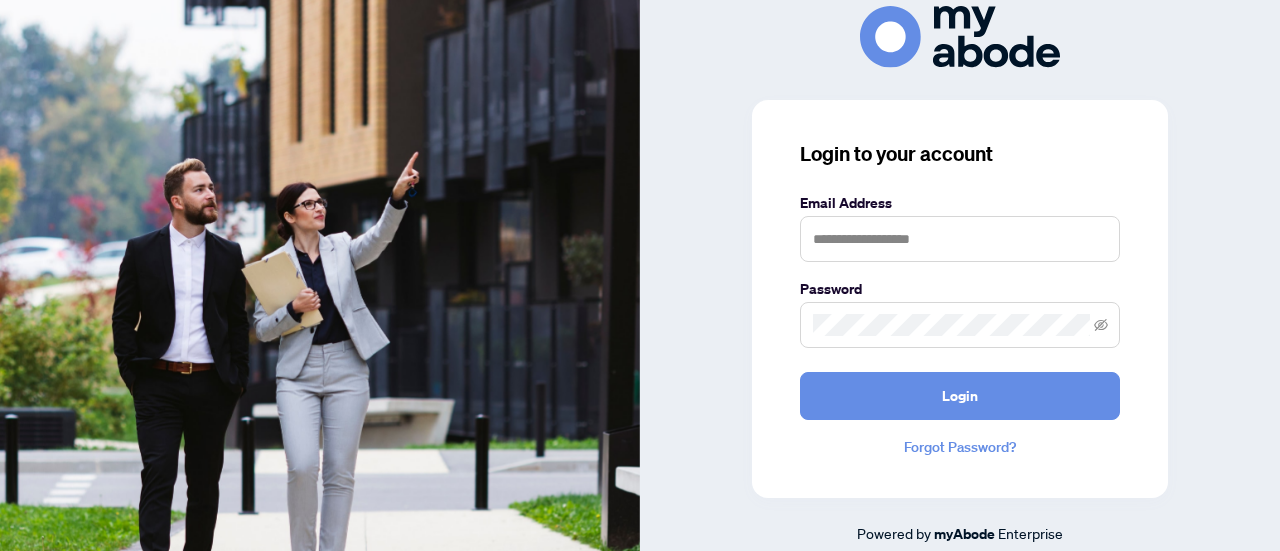 scroll, scrollTop: 0, scrollLeft: 0, axis: both 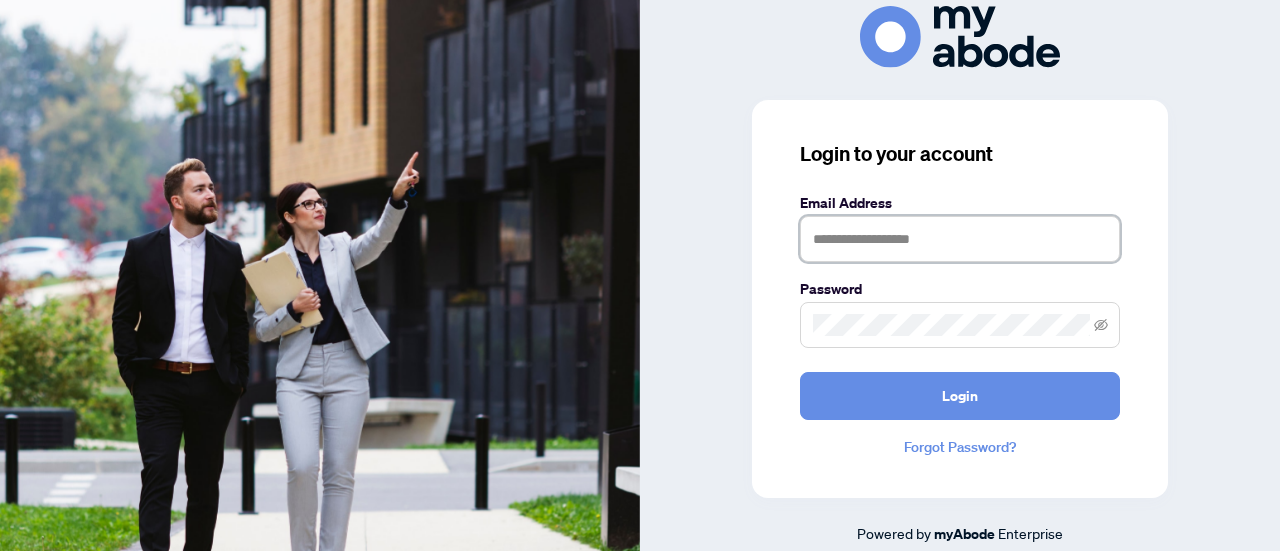 click at bounding box center (960, 239) 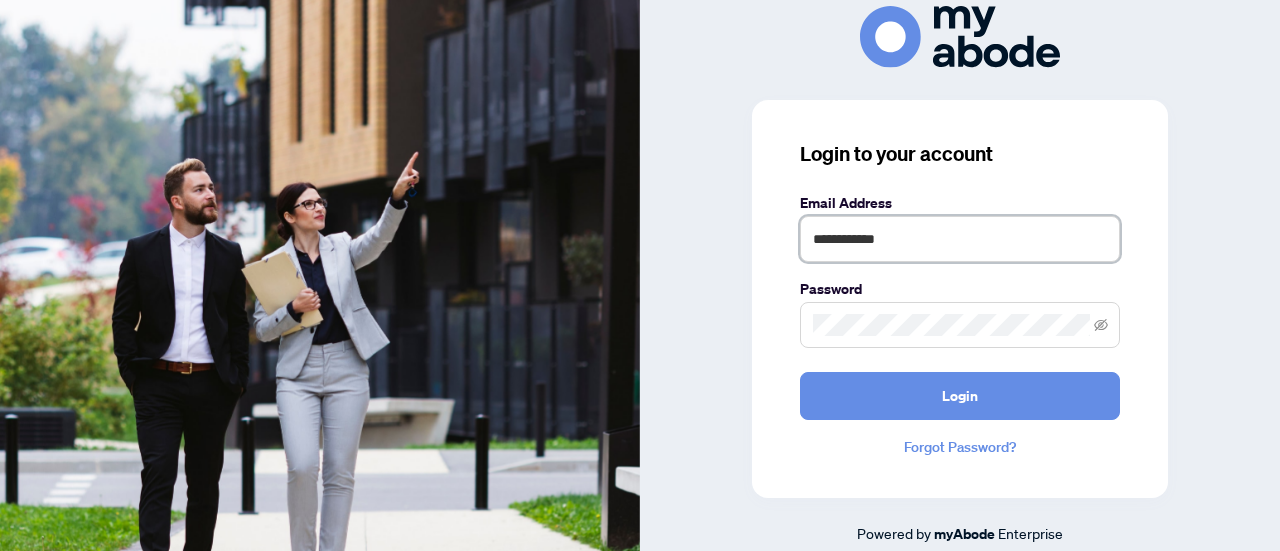 type on "**********" 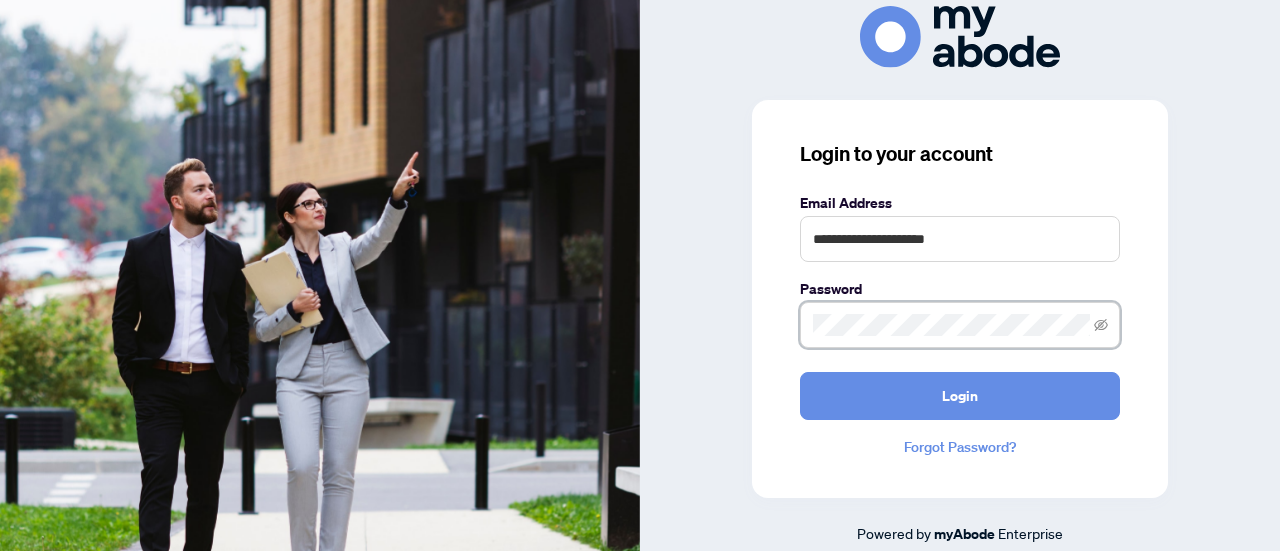 click on "Login" at bounding box center [960, 396] 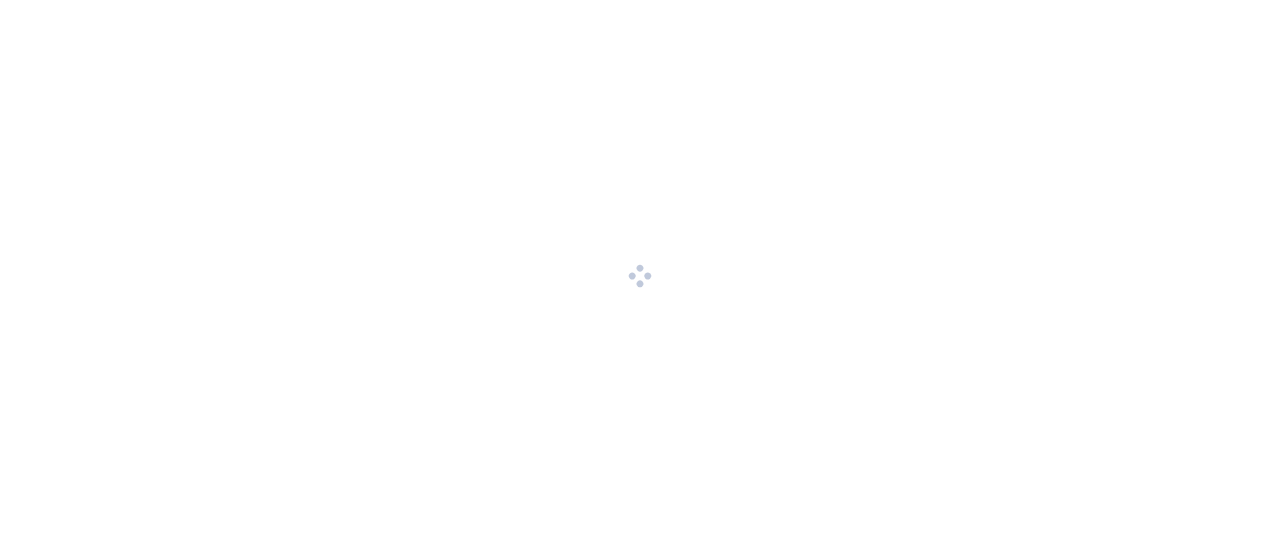 scroll, scrollTop: 0, scrollLeft: 0, axis: both 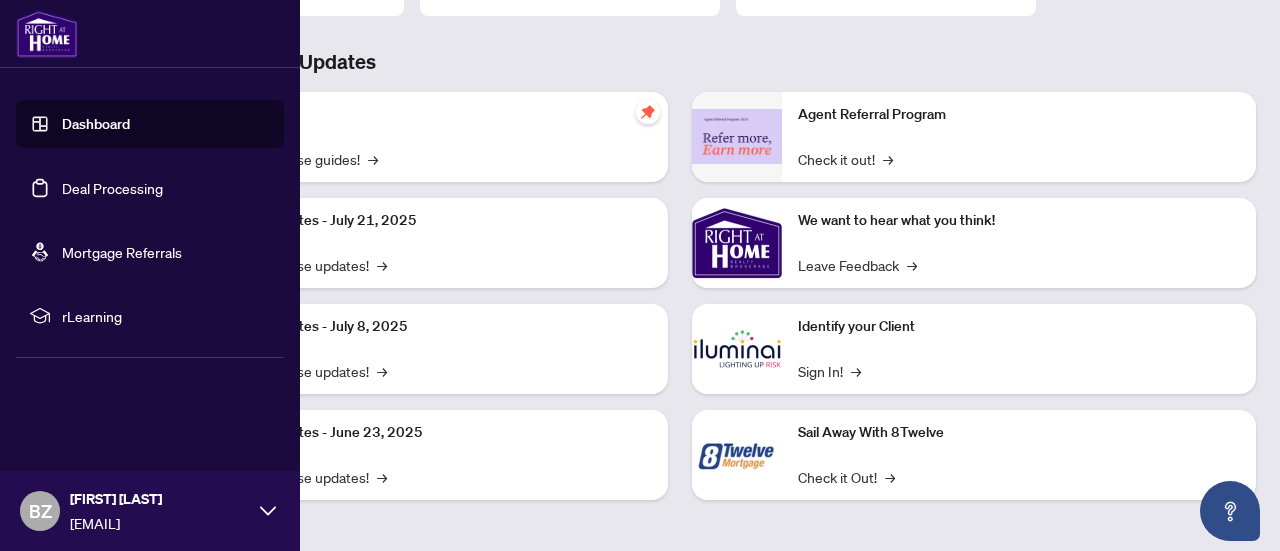 click on "Deal Processing" at bounding box center (112, 188) 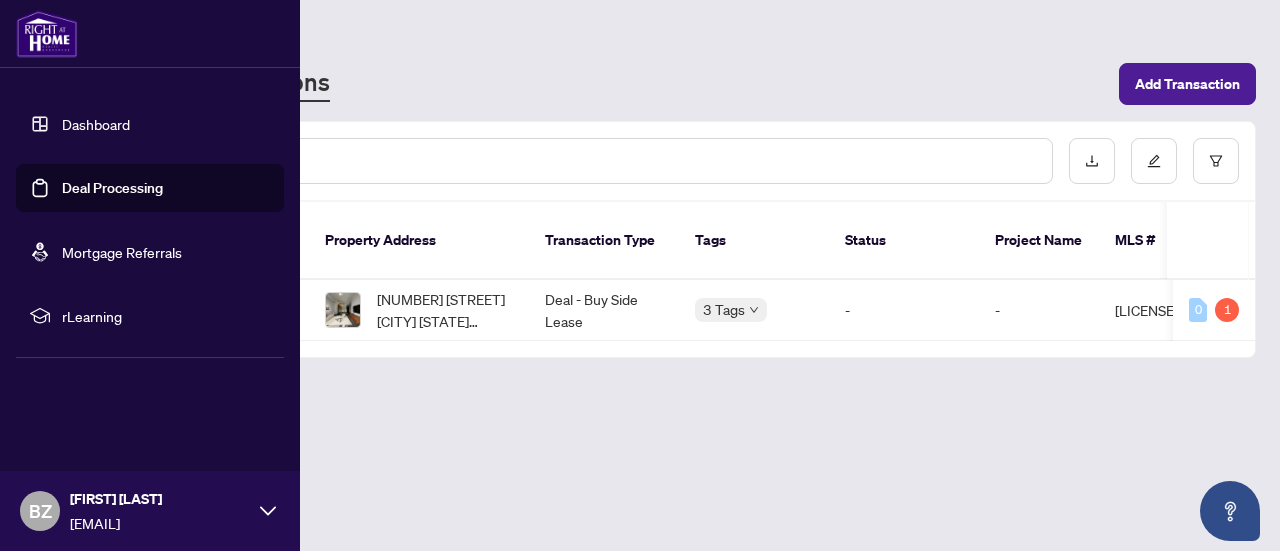 click on "Mortgage Referrals" at bounding box center [122, 252] 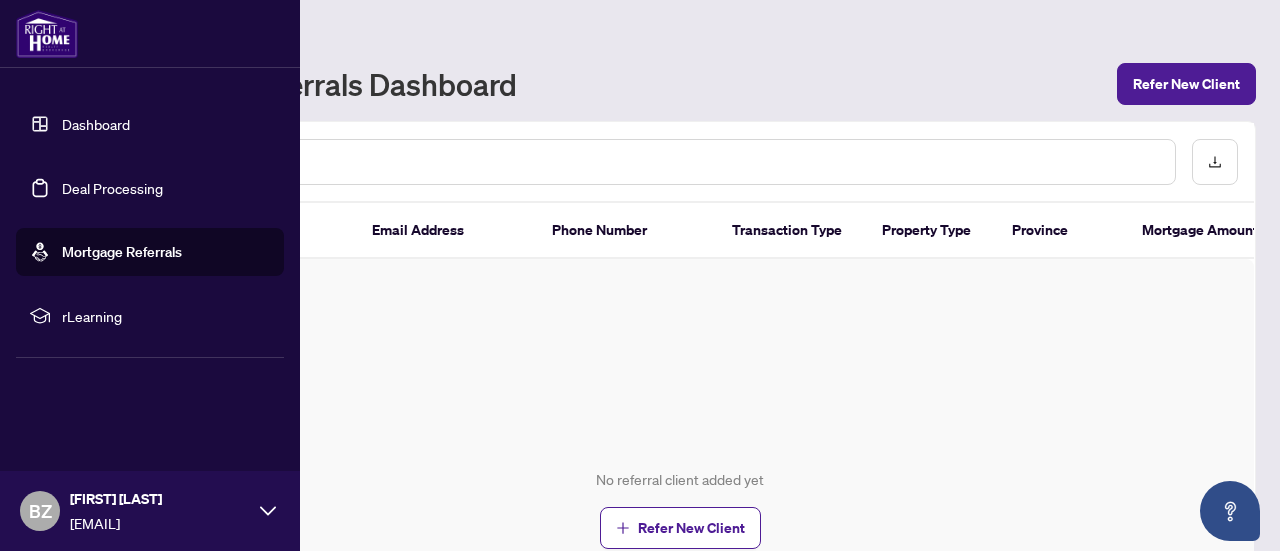 click on "Deal Processing" at bounding box center (112, 188) 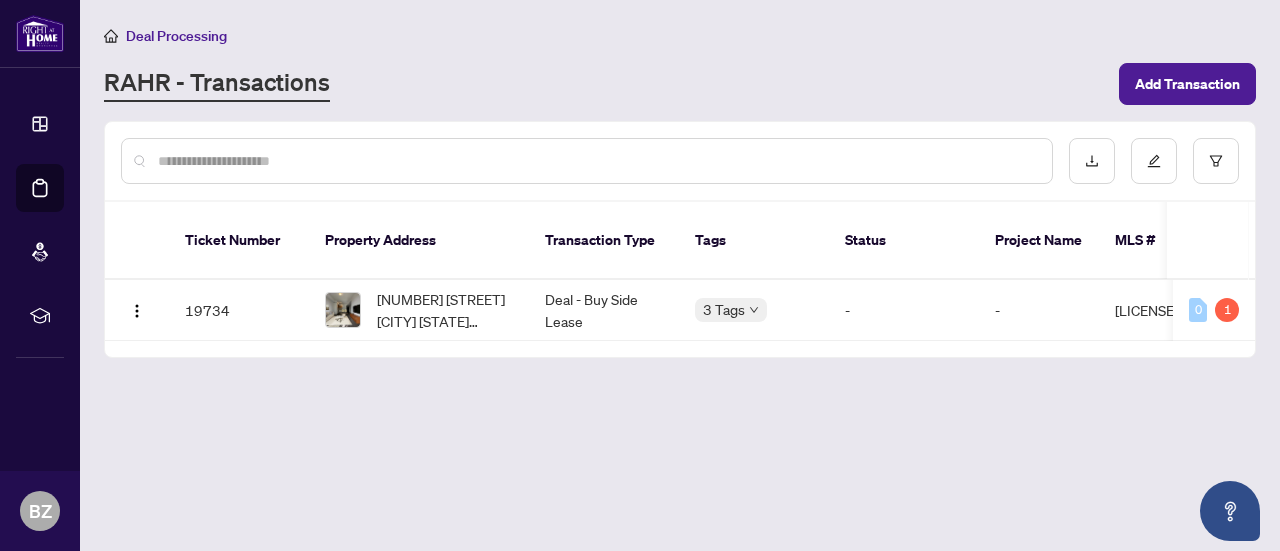 click on "Deal Processing RAHR - Transactions Add Transaction Ticket Number Property Address Transaction Type Tags Status Project Name MLS # Trade Number Last Updated By Last Modified Date Created By Created Date                             [NUMBER] [STREET] [CITY] [STATE] [POSTAL_CODE] [COUNTRY], [CITY], [STATE] [POSTAL_CODE], [COUNTRY] Deal - Buy Side Lease 3 Tags - - [LICENSE_NUMBER] [NUMBER] [FIRST] [LAST] Jun/23/2025 Bassem Zahili Jan/11/2025 0 1" at bounding box center [680, 275] 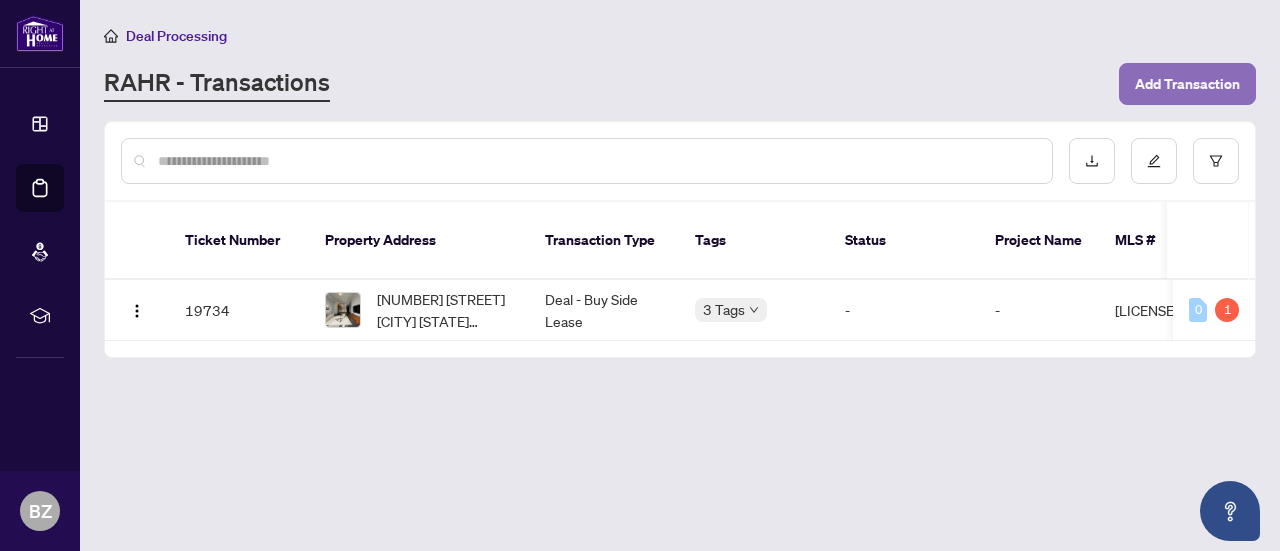 click on "Add Transaction" at bounding box center [1187, 84] 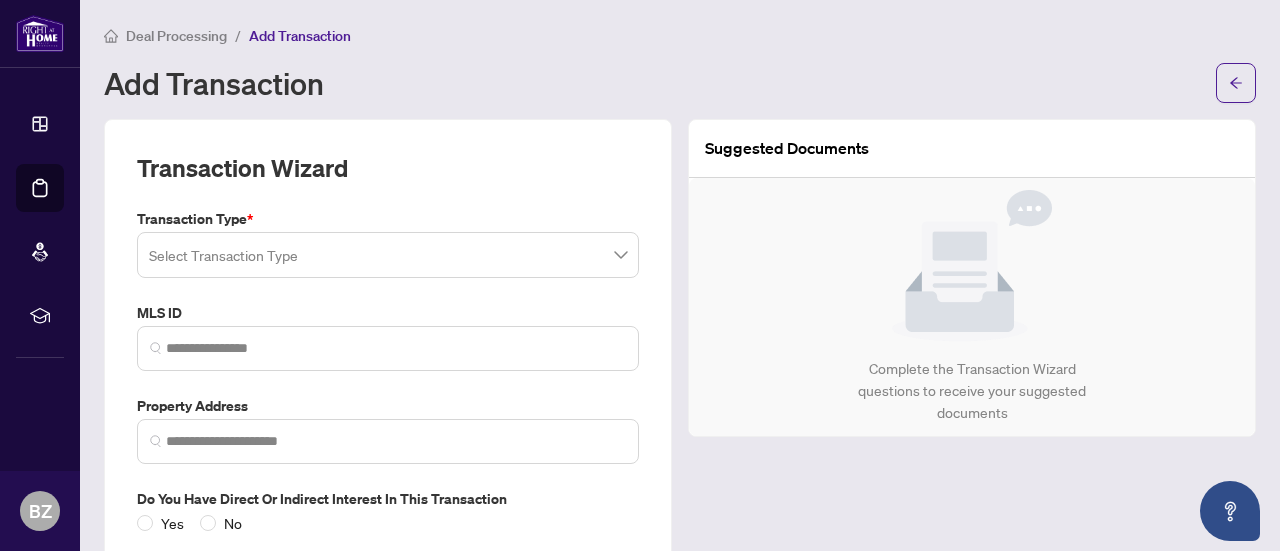 click at bounding box center (388, 255) 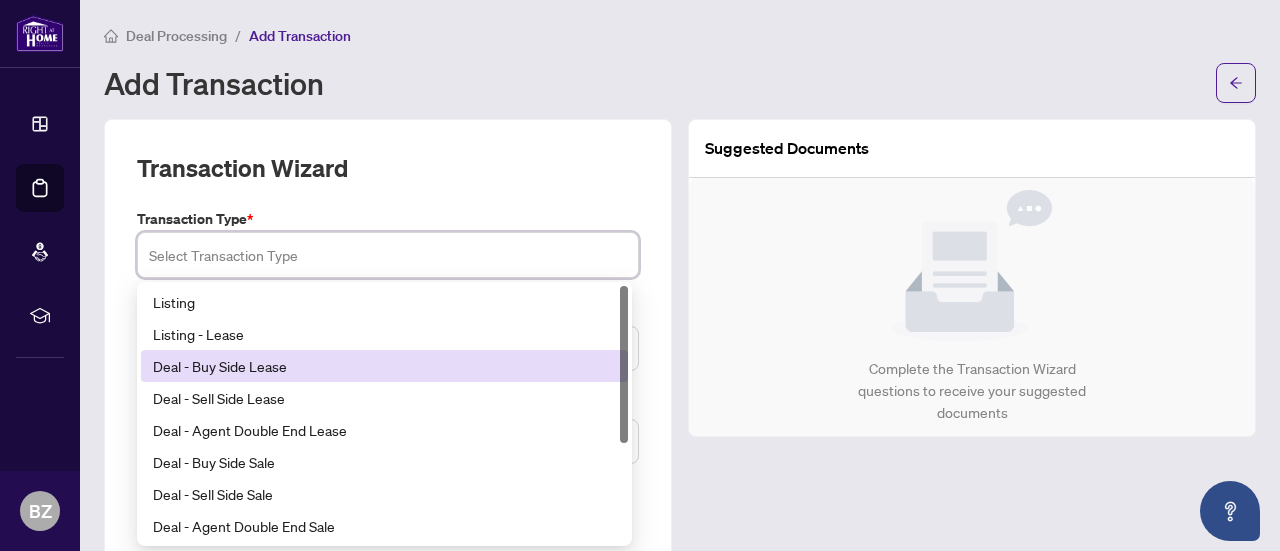 click on "Deal - Buy Side Lease" at bounding box center [384, 366] 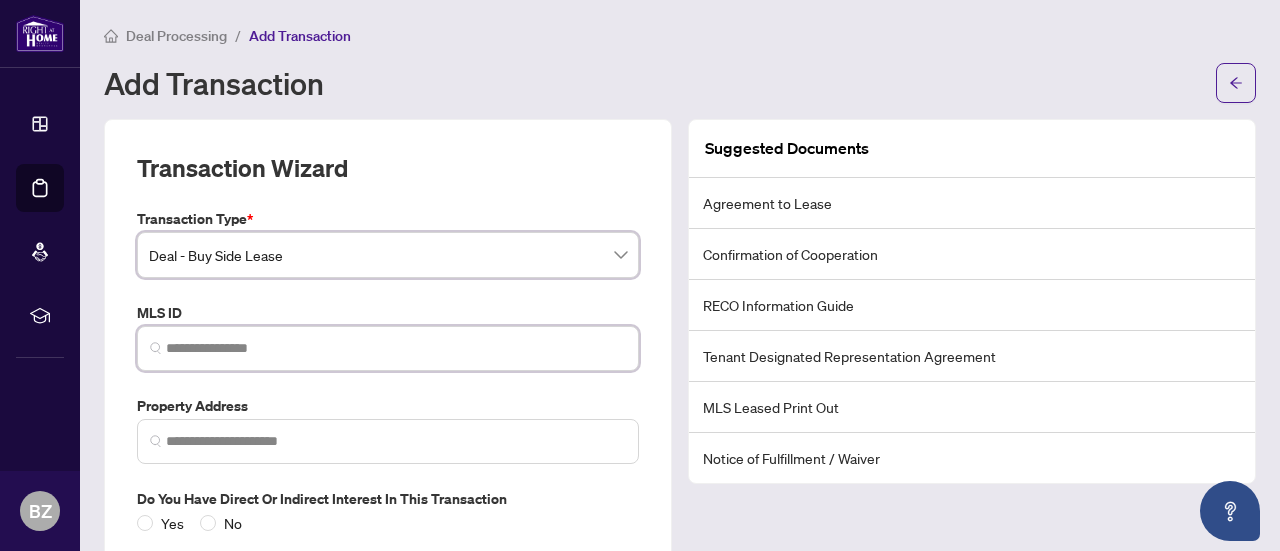 click at bounding box center (396, 348) 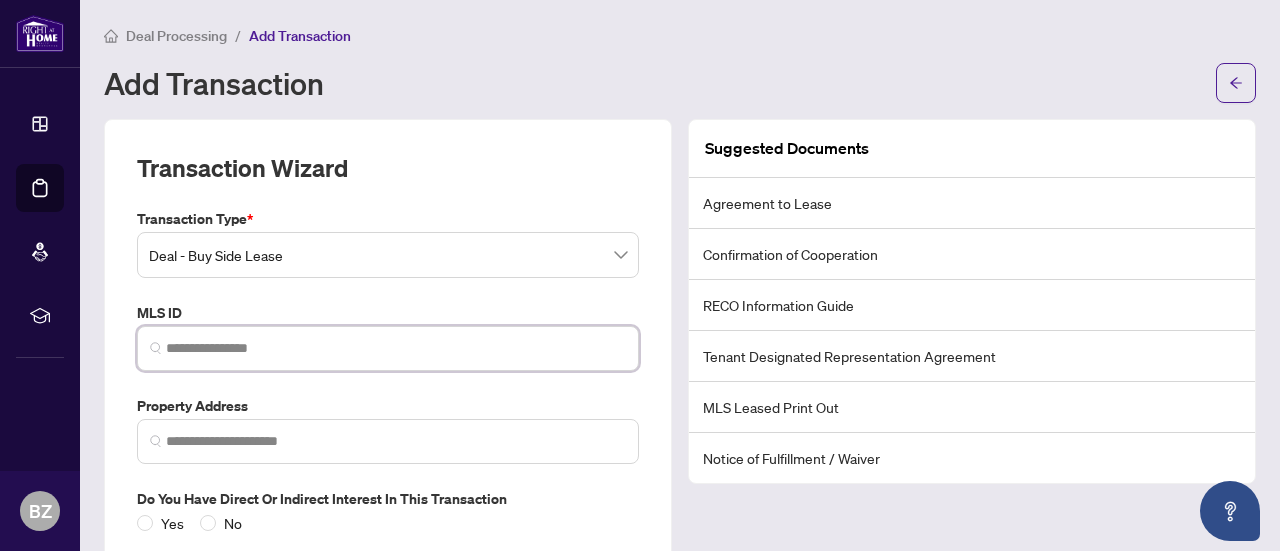 paste on "*********" 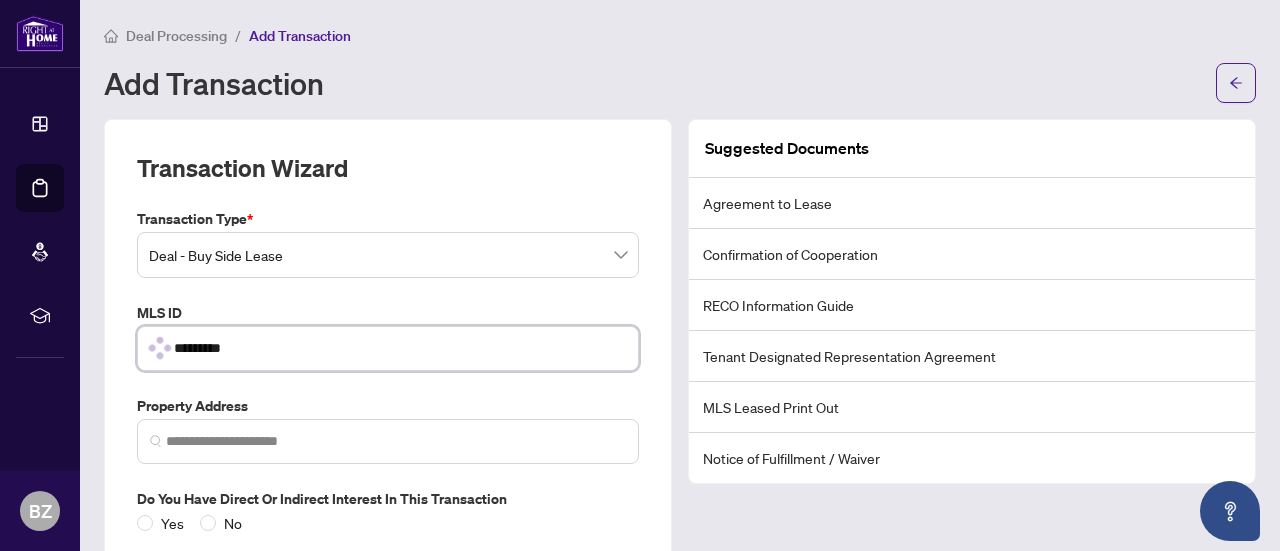 type on "*********" 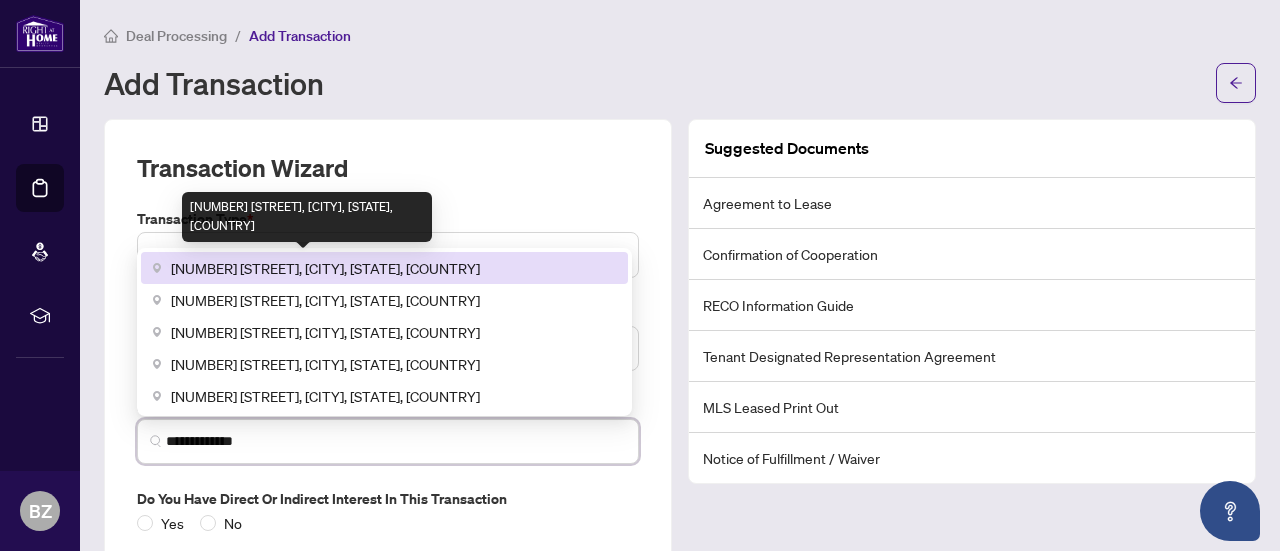 click on "[NUMBER] [STREET], [CITY], [STATE], [COUNTRY]" at bounding box center (325, 268) 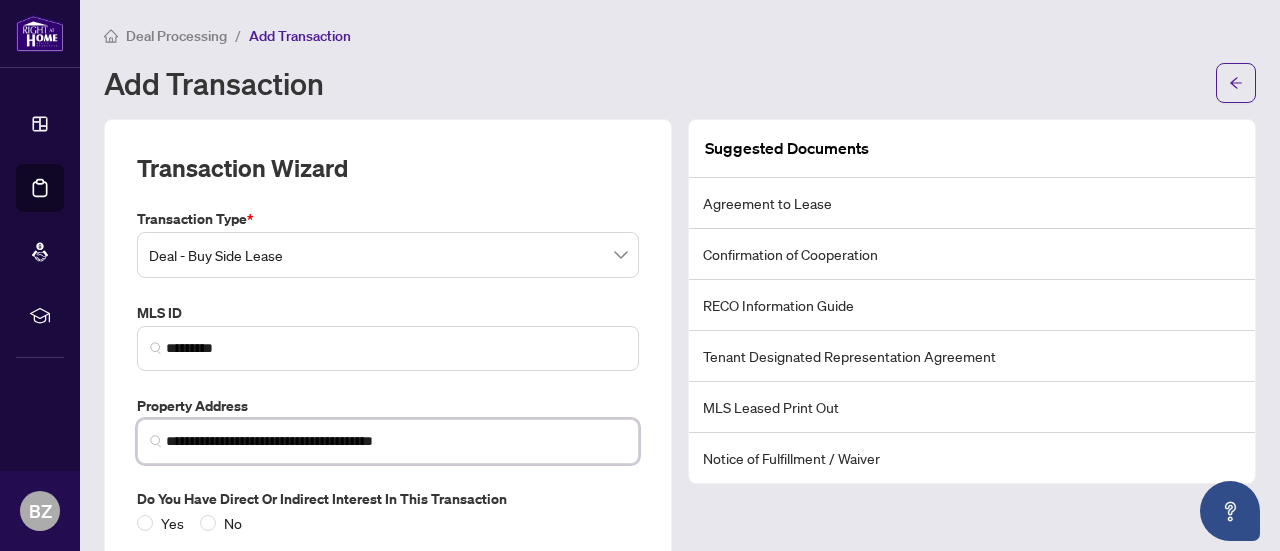 type on "**********" 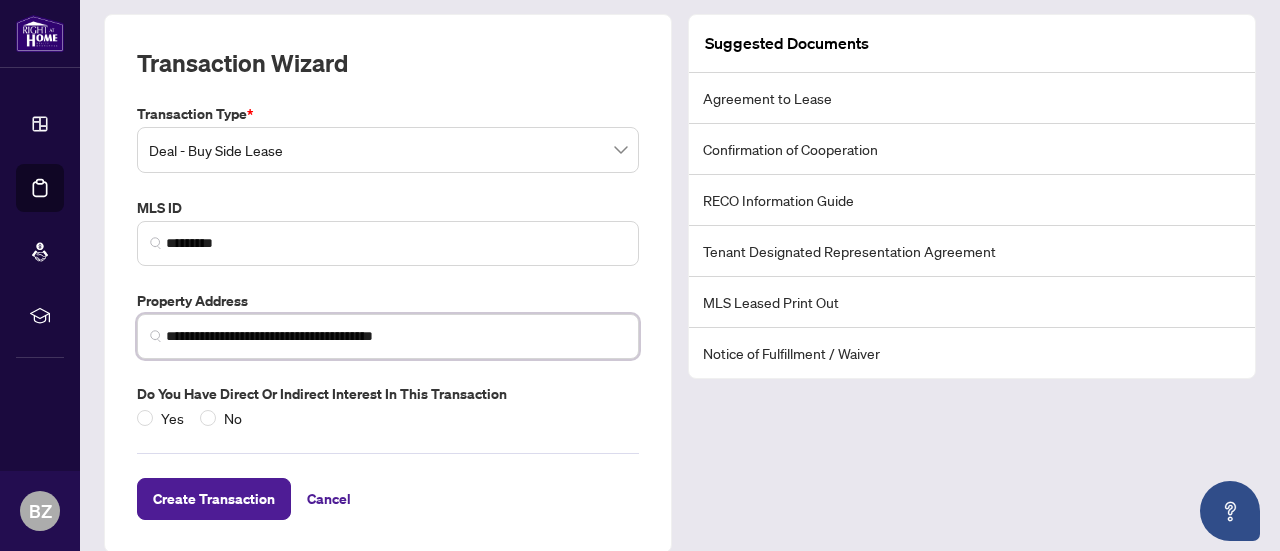scroll, scrollTop: 107, scrollLeft: 0, axis: vertical 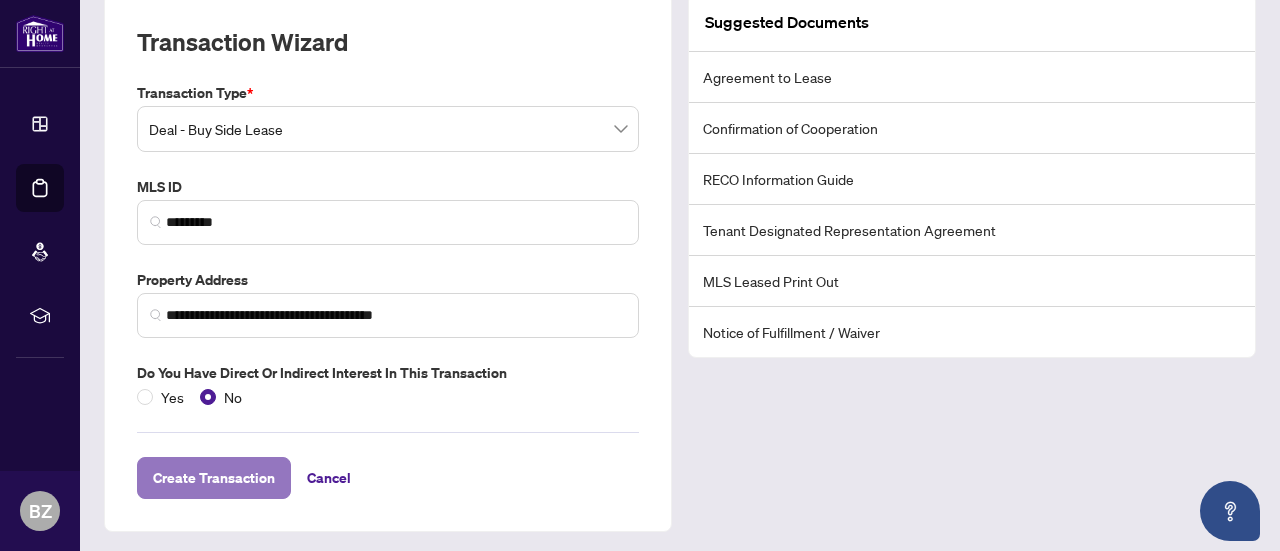 click on "Create Transaction" at bounding box center [214, 478] 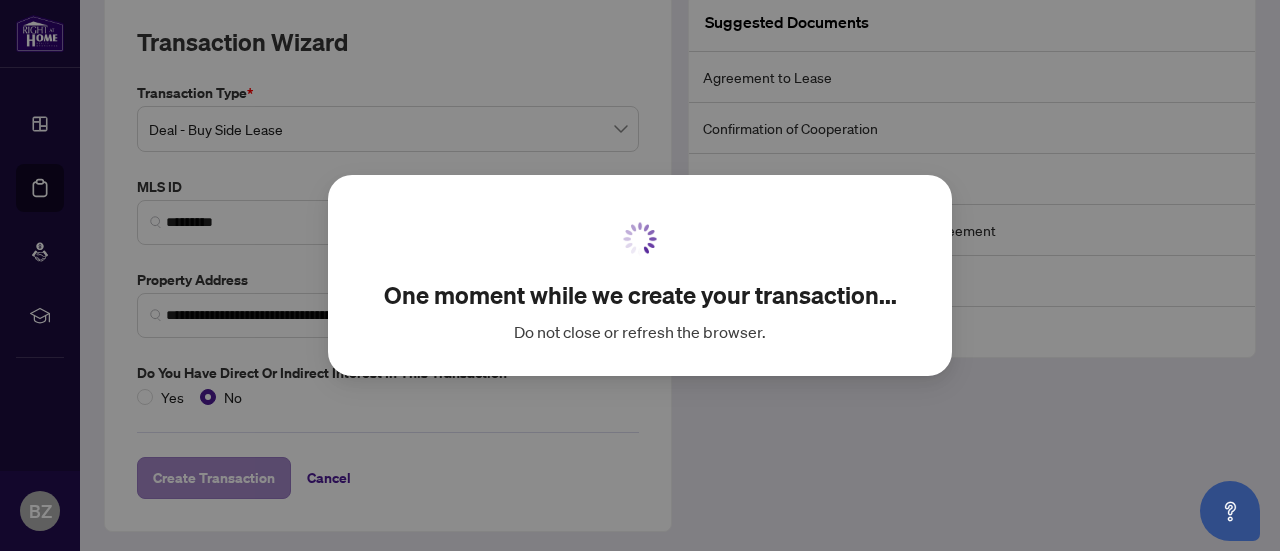 scroll, scrollTop: 0, scrollLeft: 0, axis: both 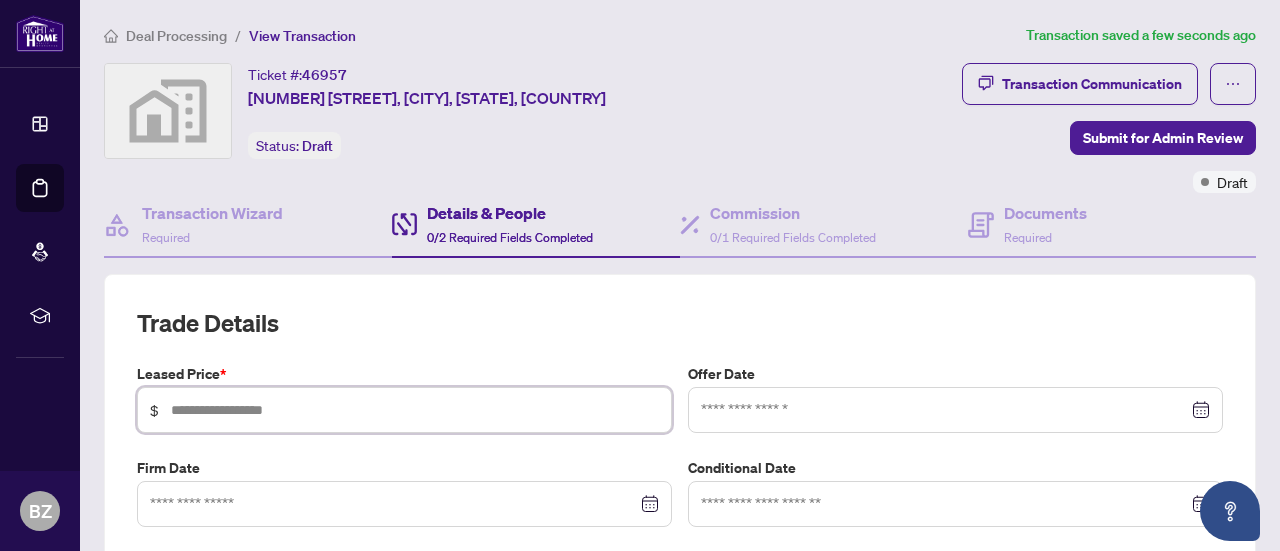 click at bounding box center (415, 410) 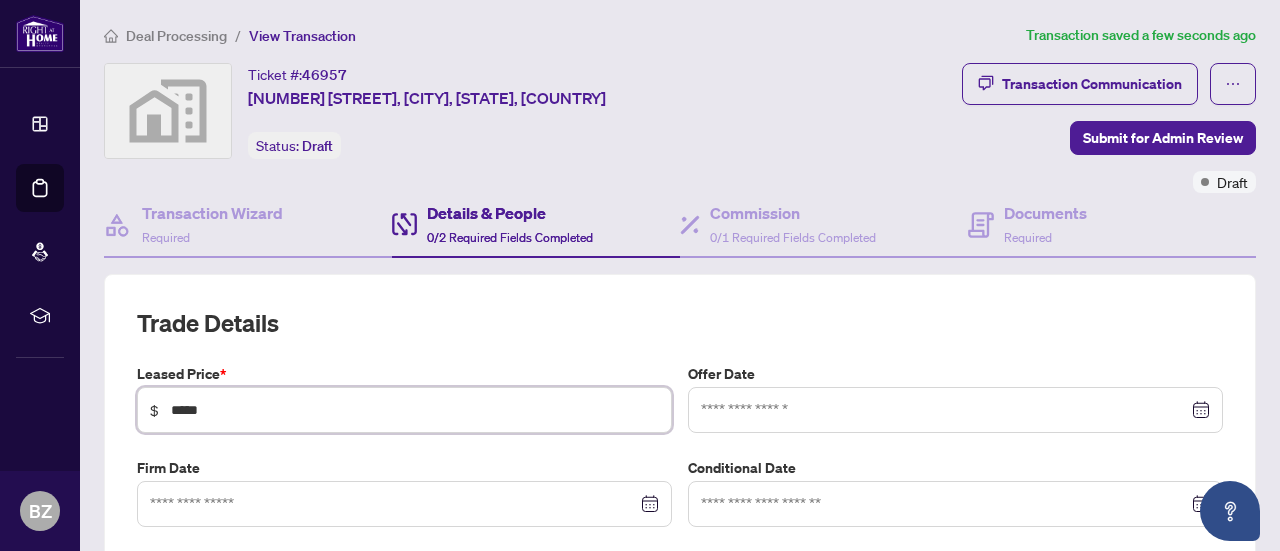 type on "*****" 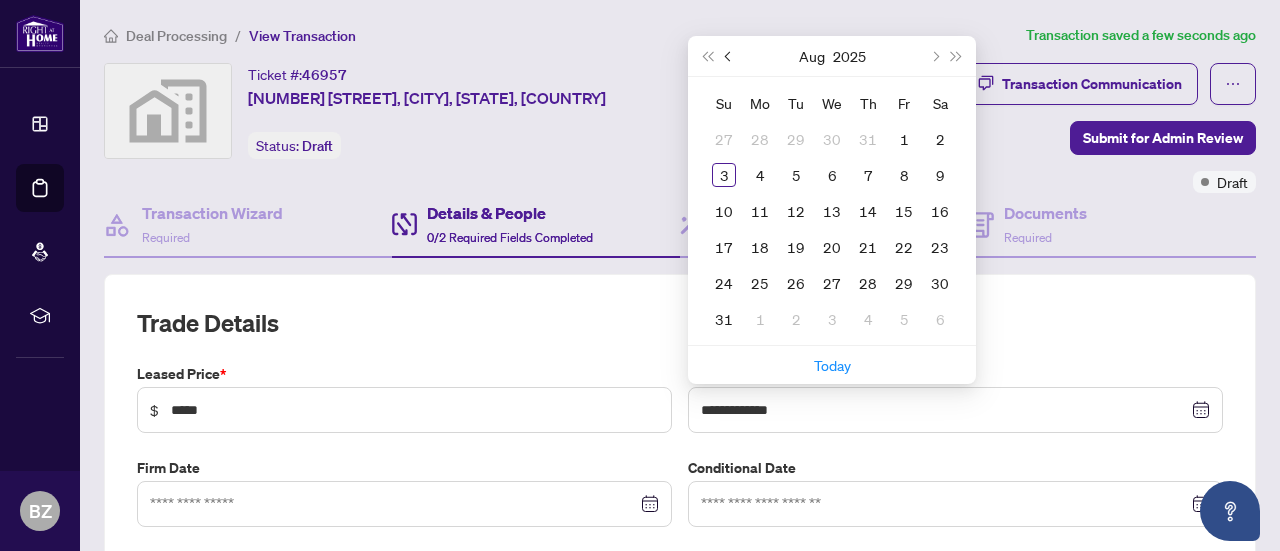 click at bounding box center (729, 56) 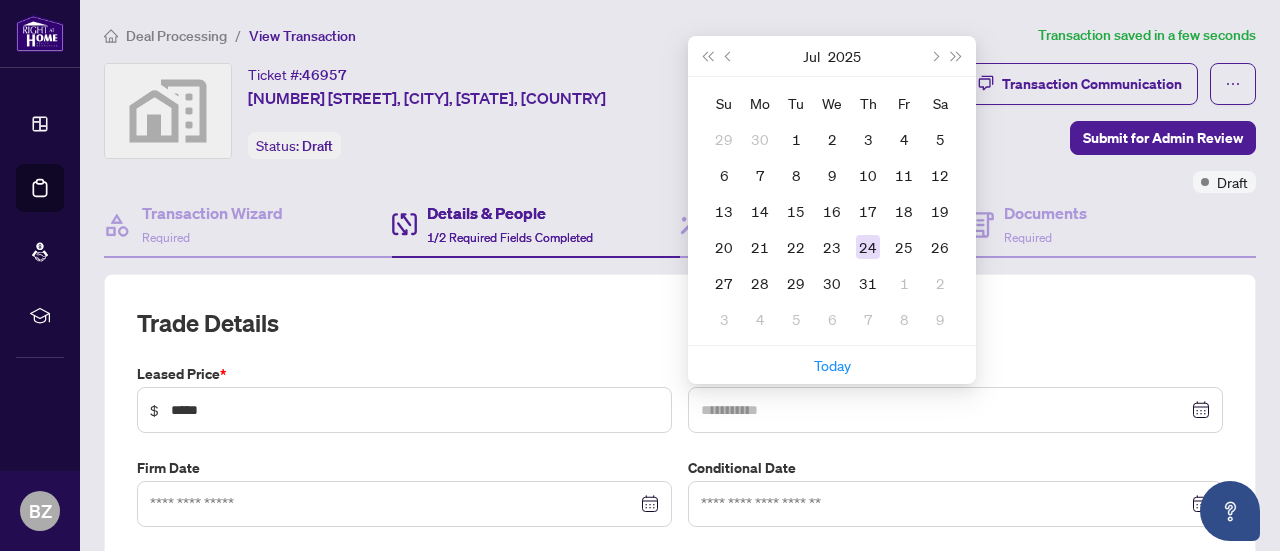 type on "**********" 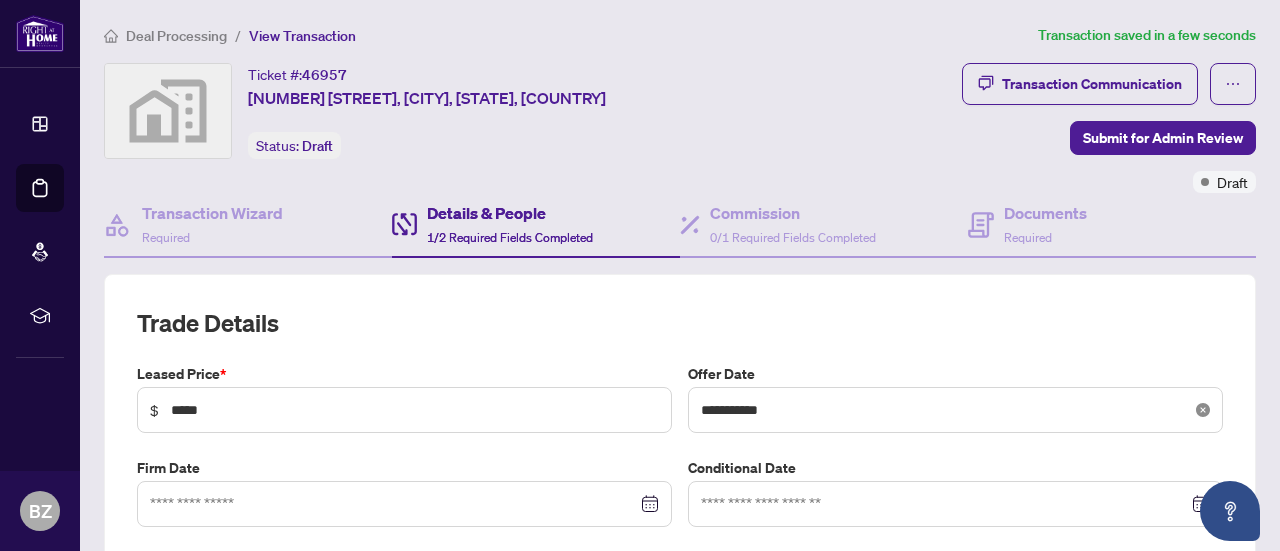click 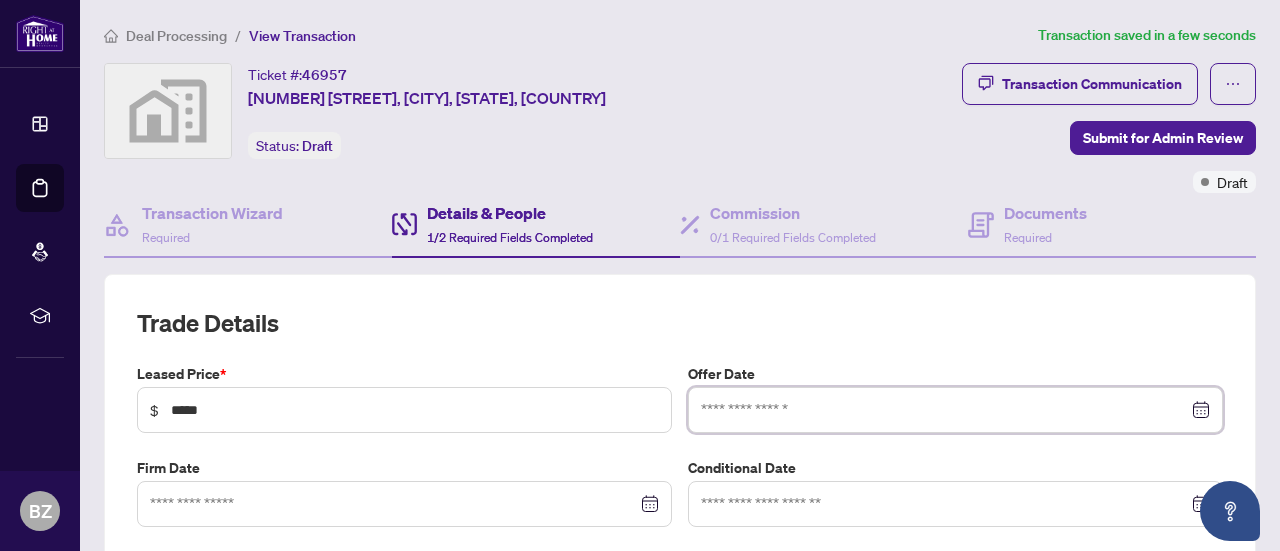 click at bounding box center (944, 410) 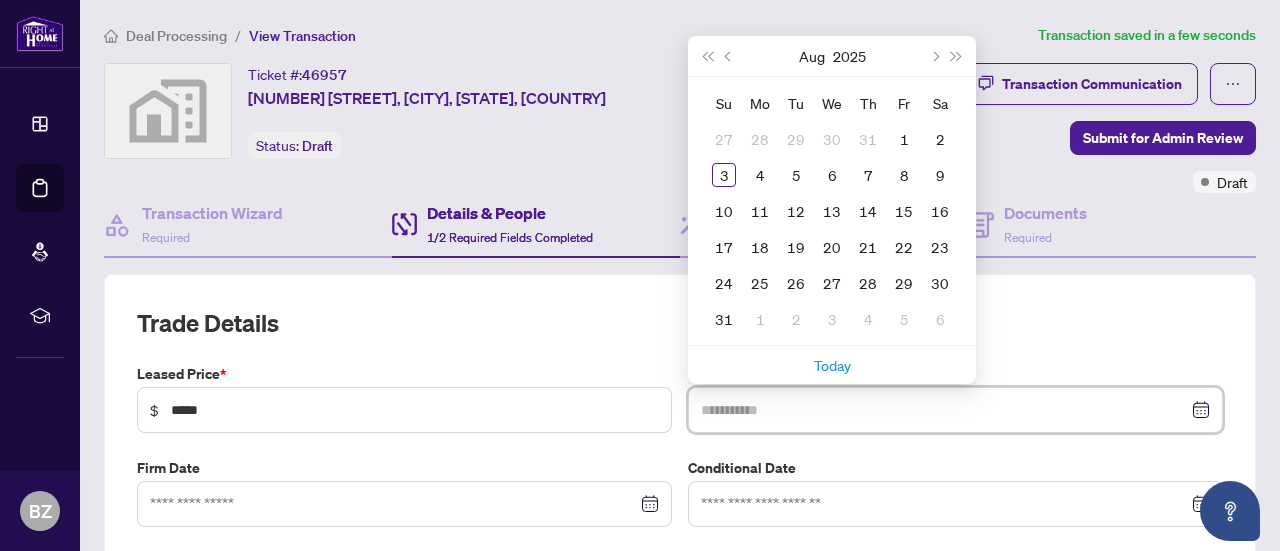 type on "**********" 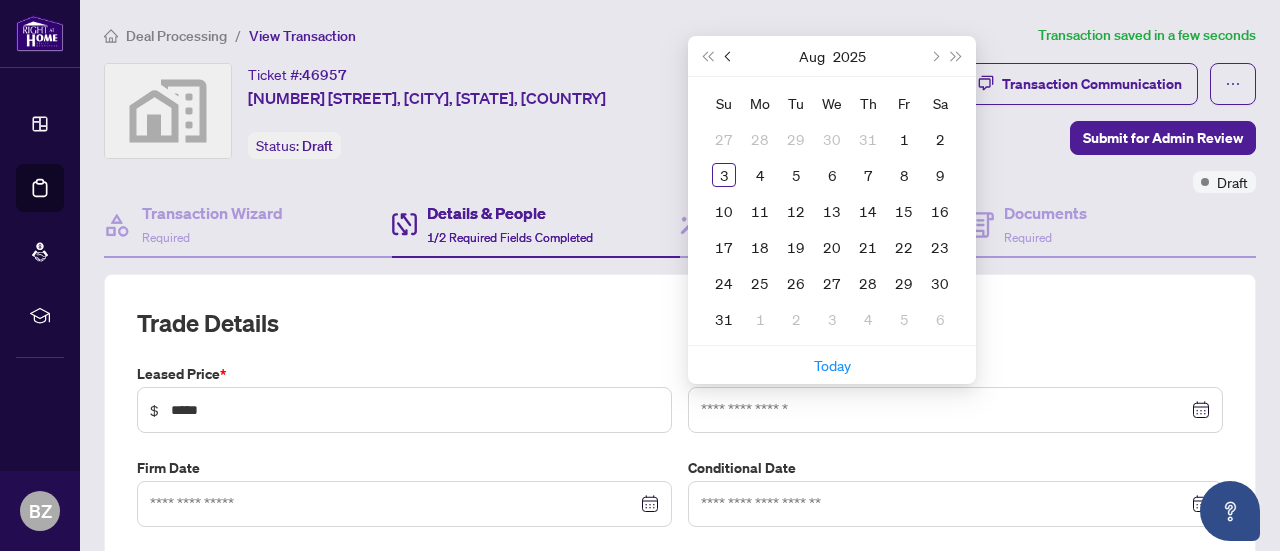 click at bounding box center [730, 56] 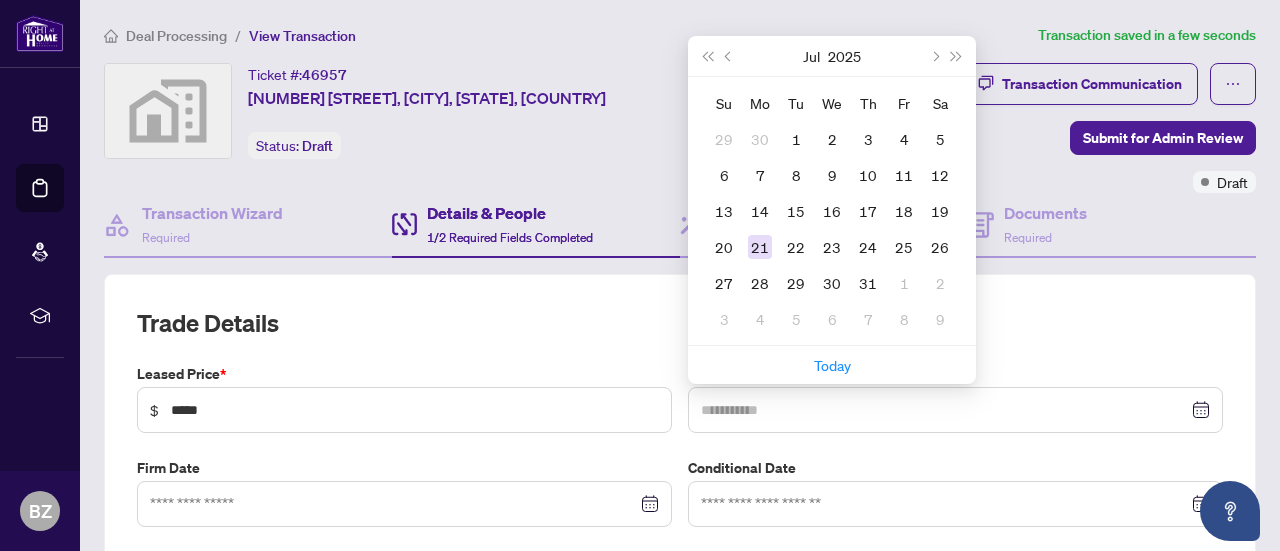 type on "**********" 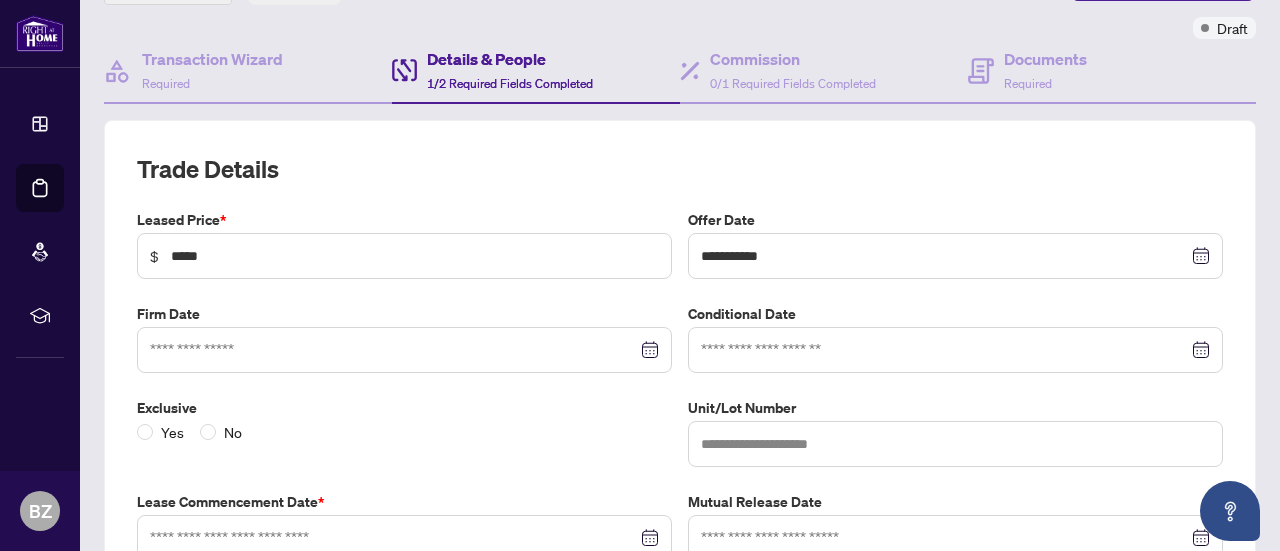 scroll, scrollTop: 158, scrollLeft: 0, axis: vertical 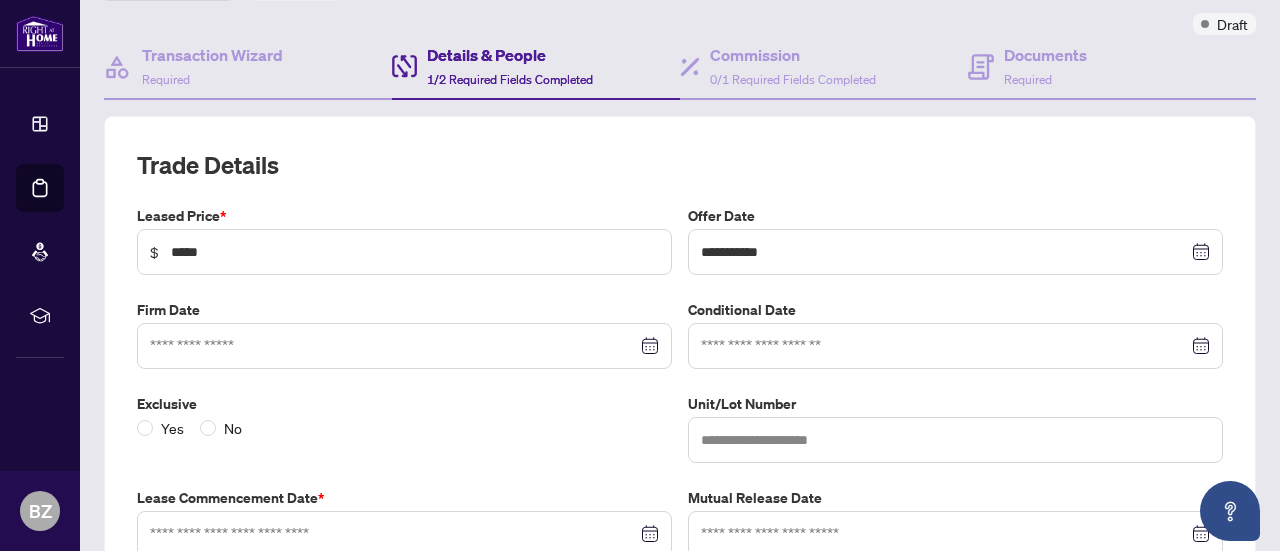click at bounding box center [404, 346] 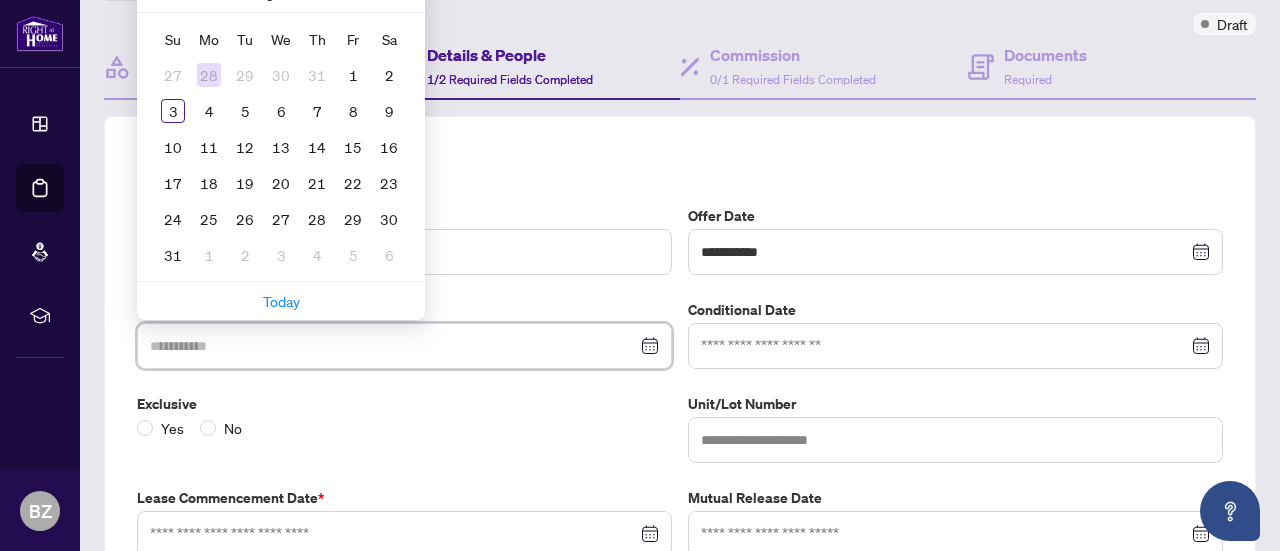 type on "**********" 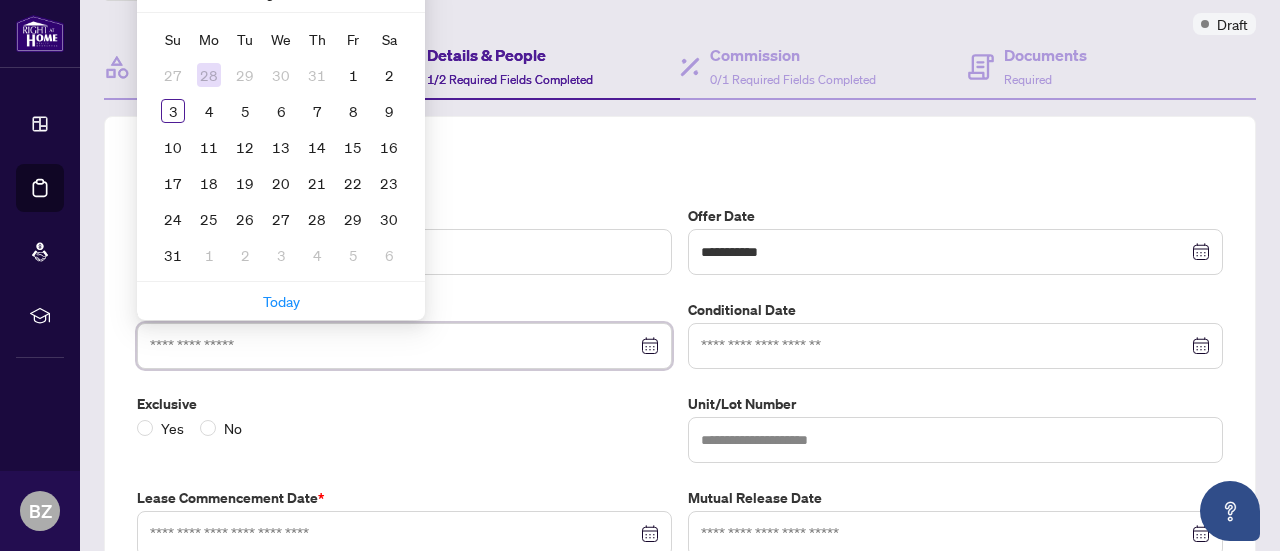 scroll, scrollTop: 54, scrollLeft: 0, axis: vertical 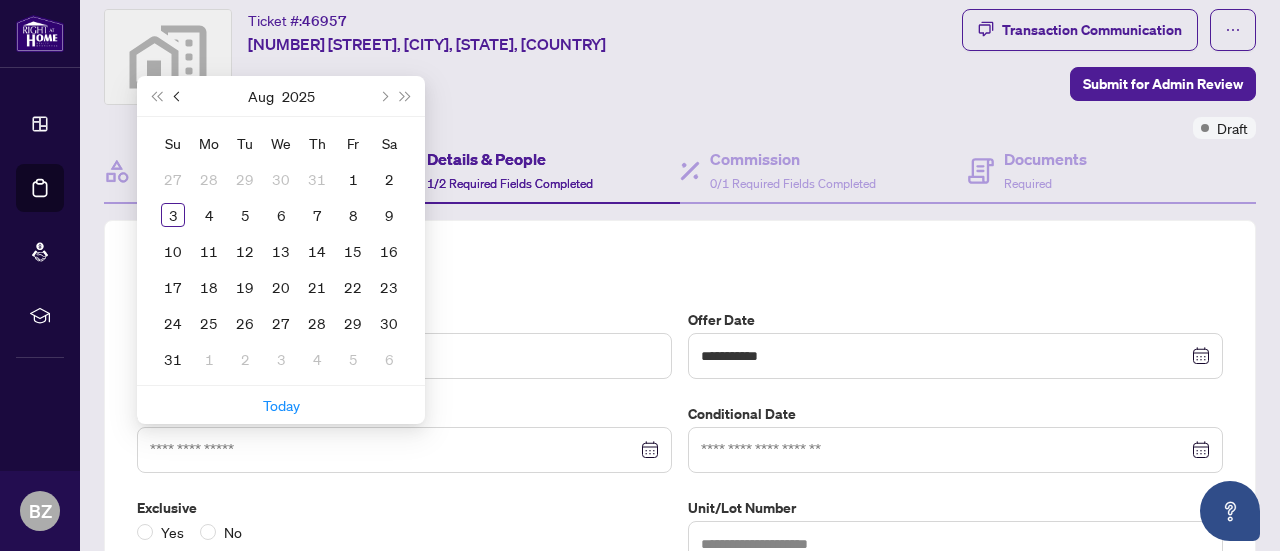 click at bounding box center [178, 96] 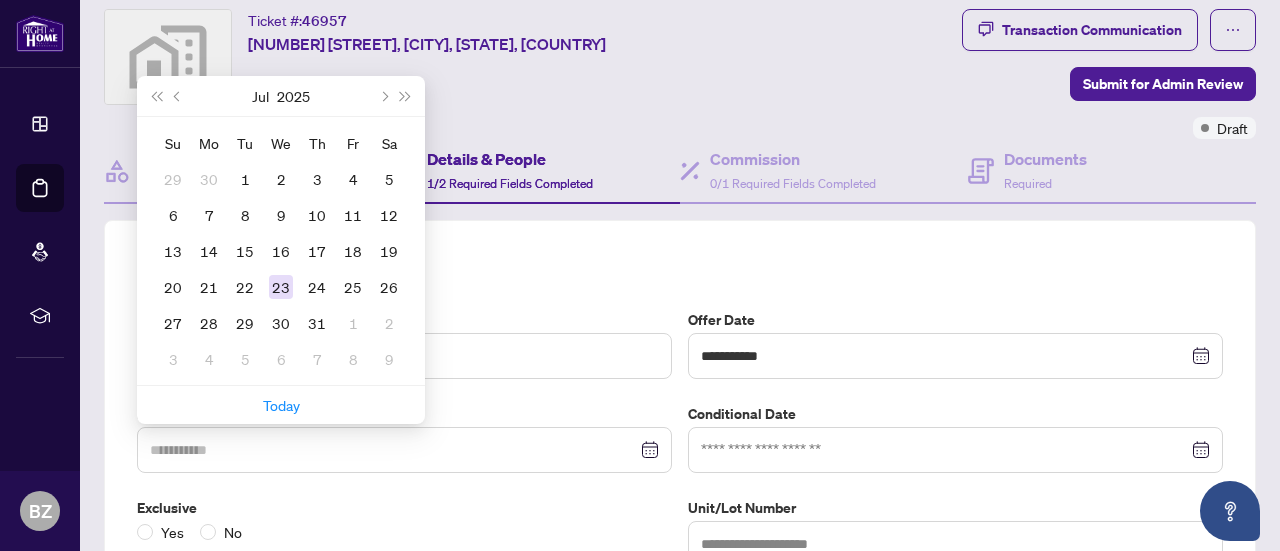 type on "**********" 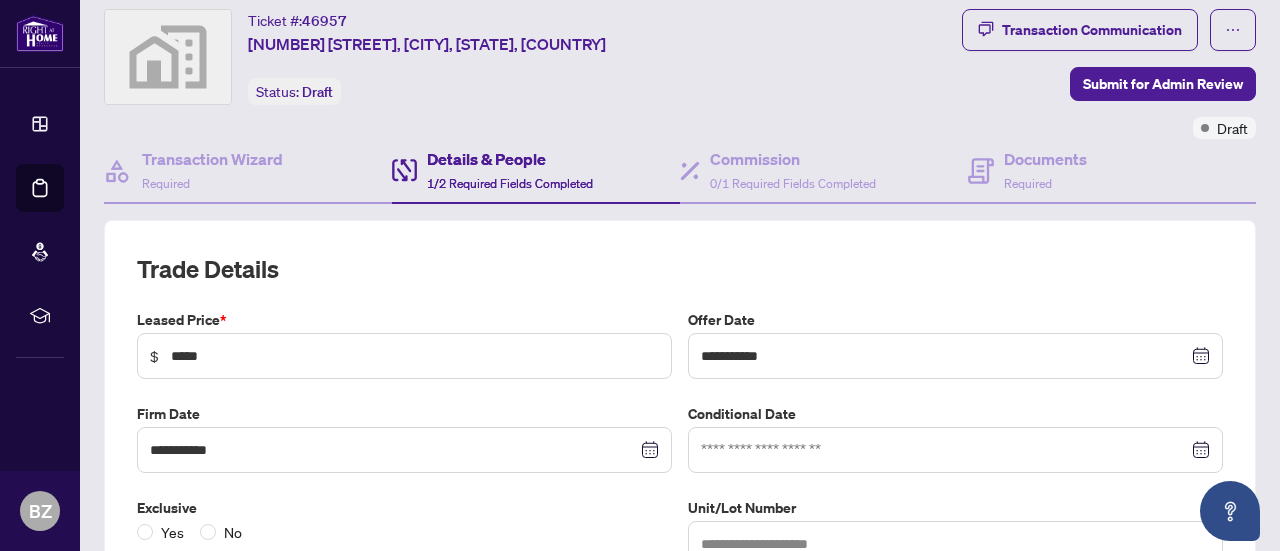 click on "**********" at bounding box center [680, 558] 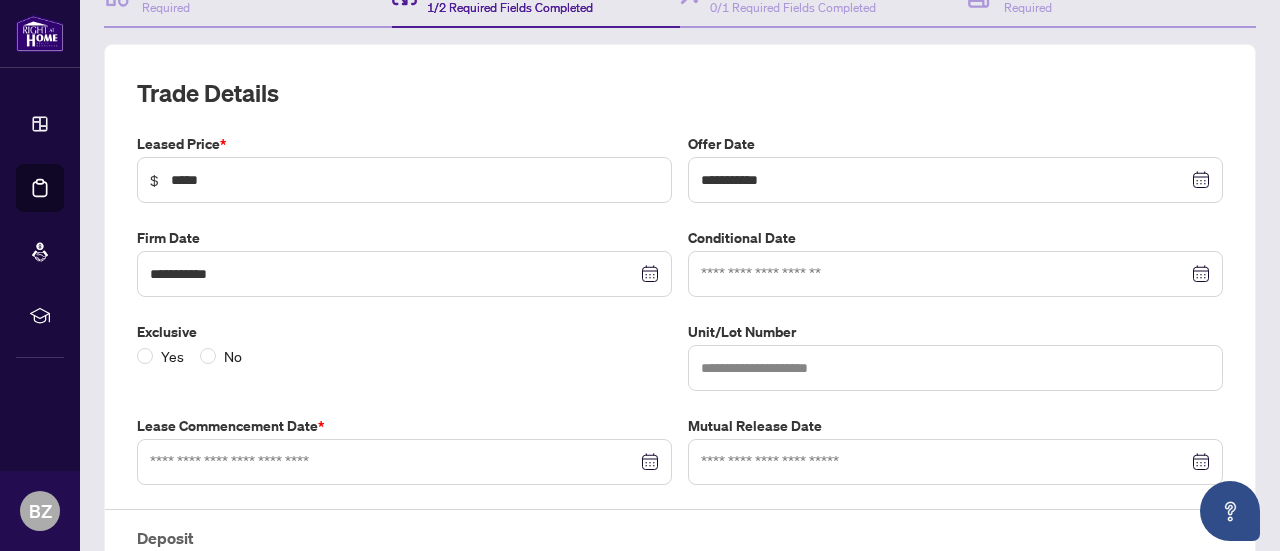 scroll, scrollTop: 231, scrollLeft: 0, axis: vertical 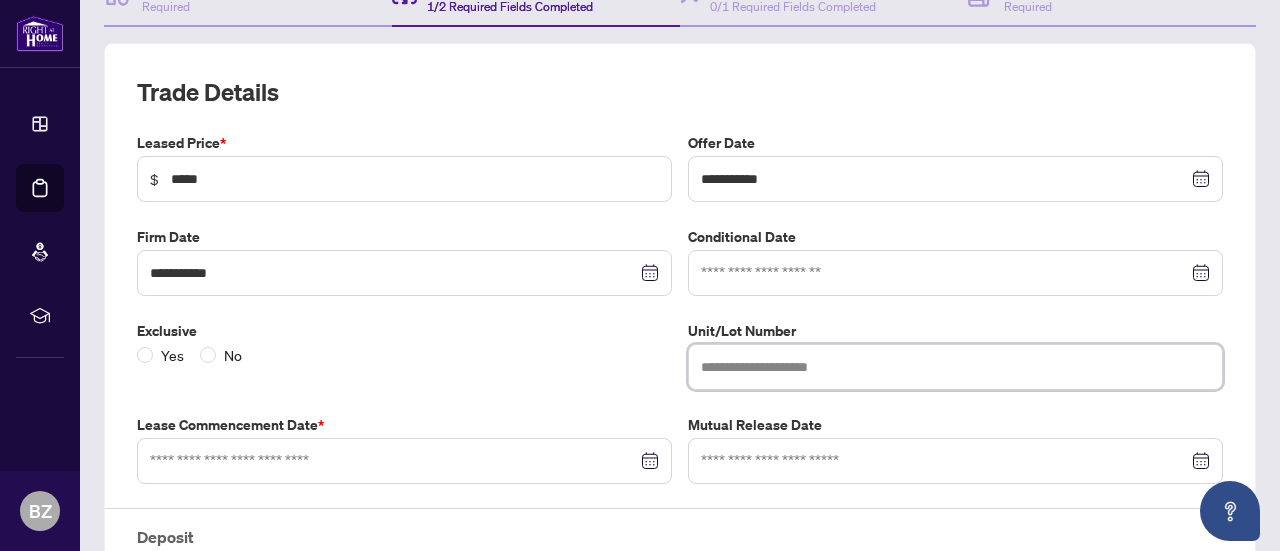click at bounding box center (955, 367) 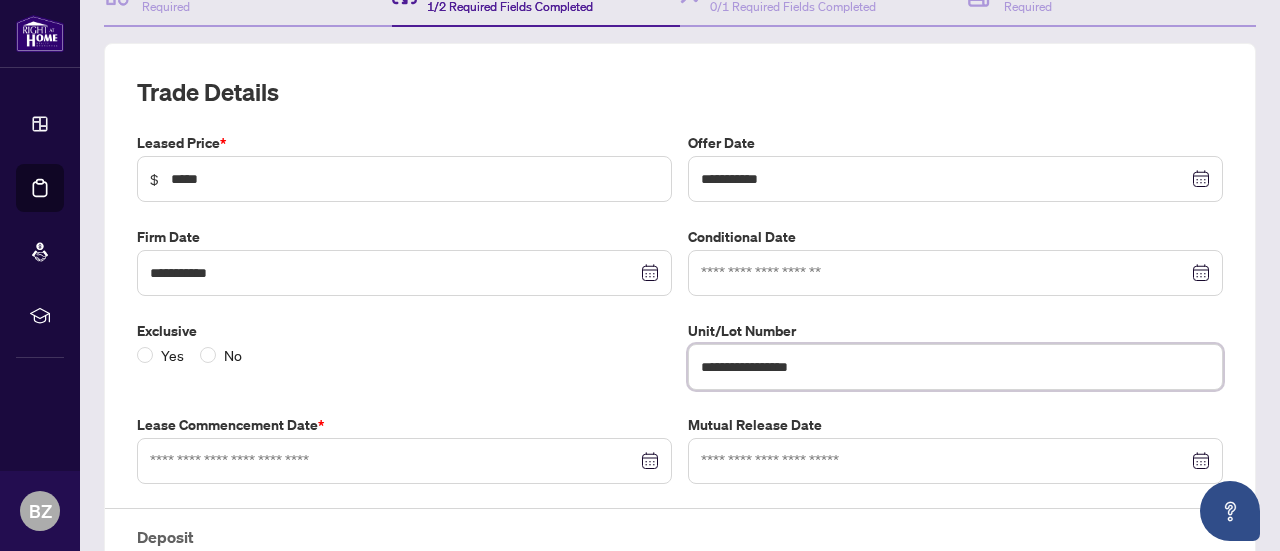 scroll, scrollTop: 315, scrollLeft: 0, axis: vertical 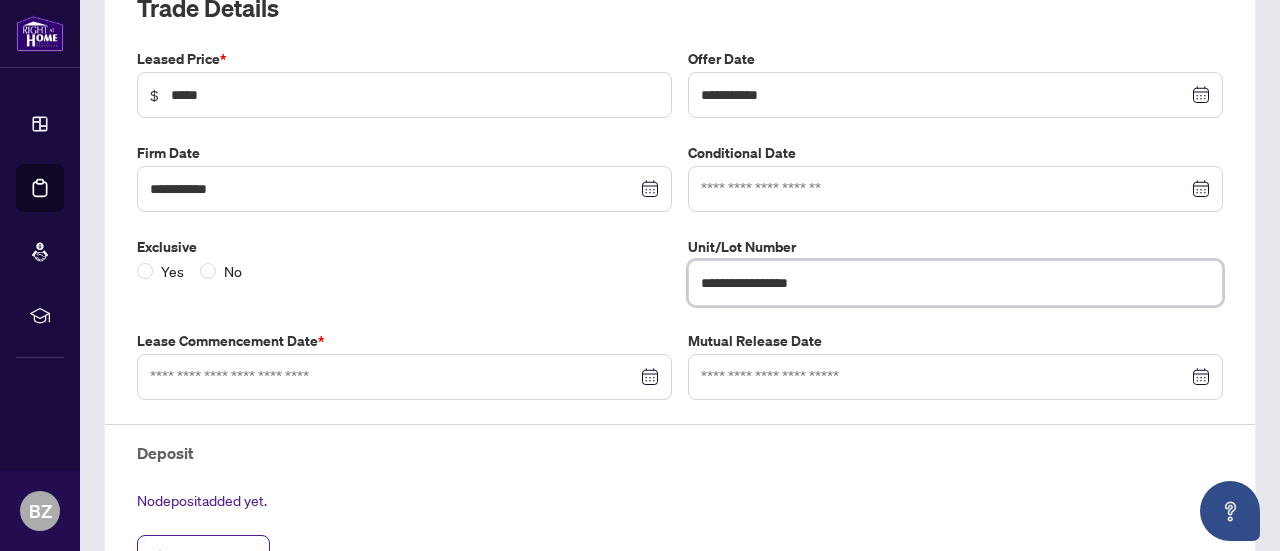 click at bounding box center (404, 377) 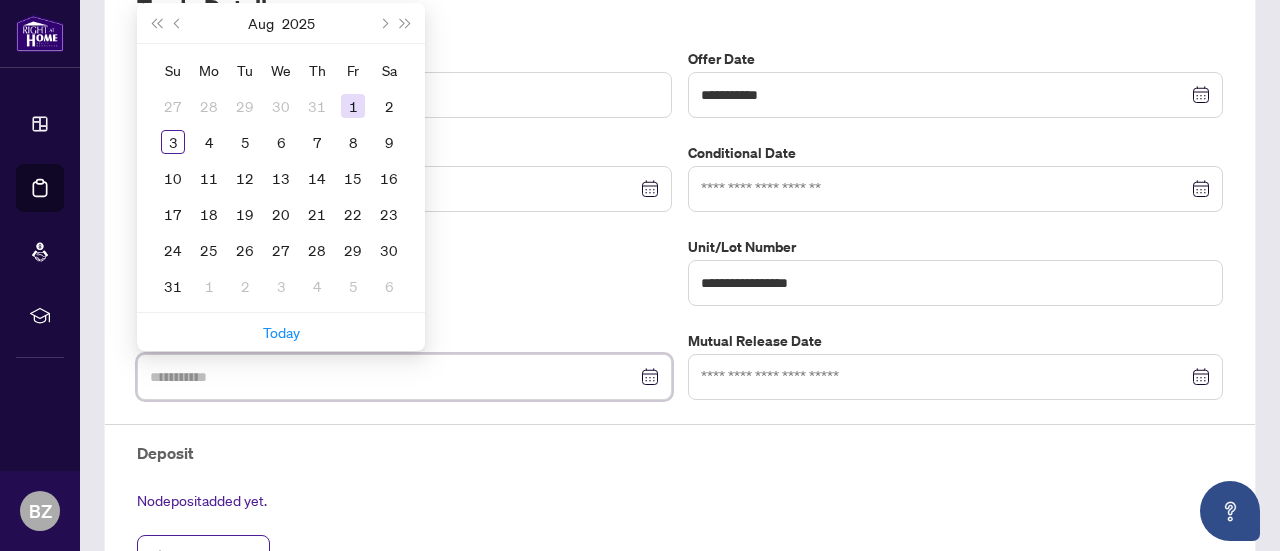type on "**********" 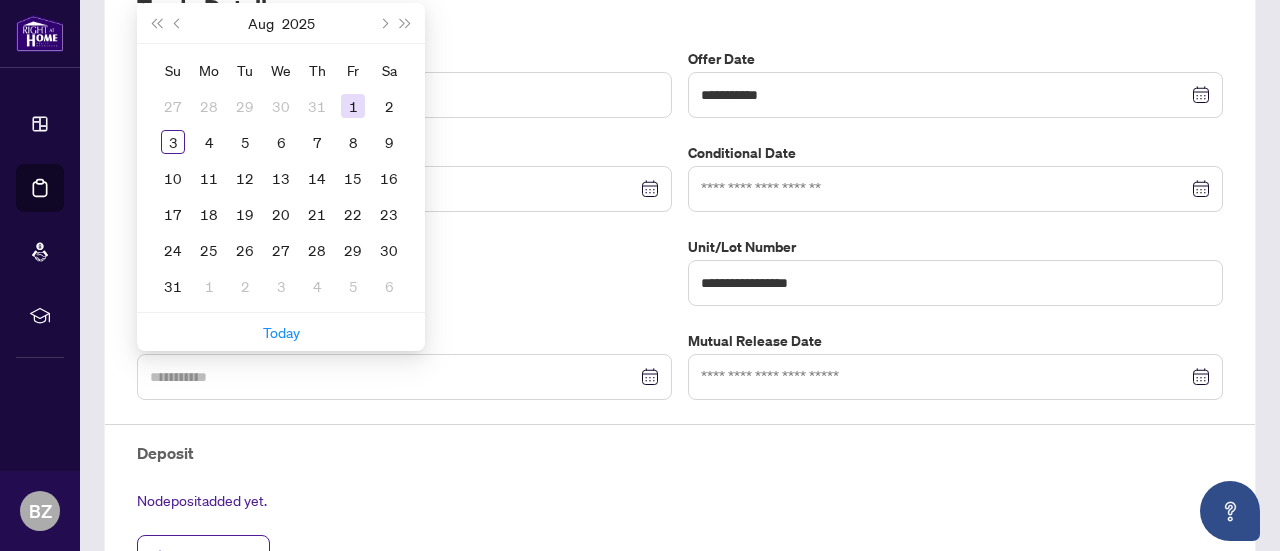 click on "1" at bounding box center (353, 106) 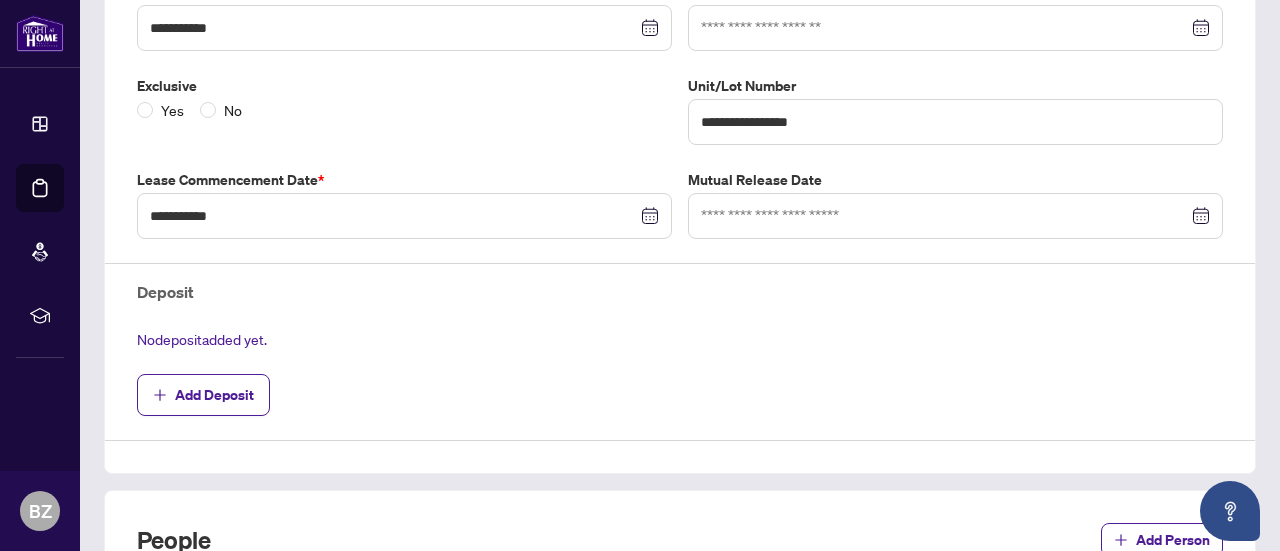 scroll, scrollTop: 602, scrollLeft: 0, axis: vertical 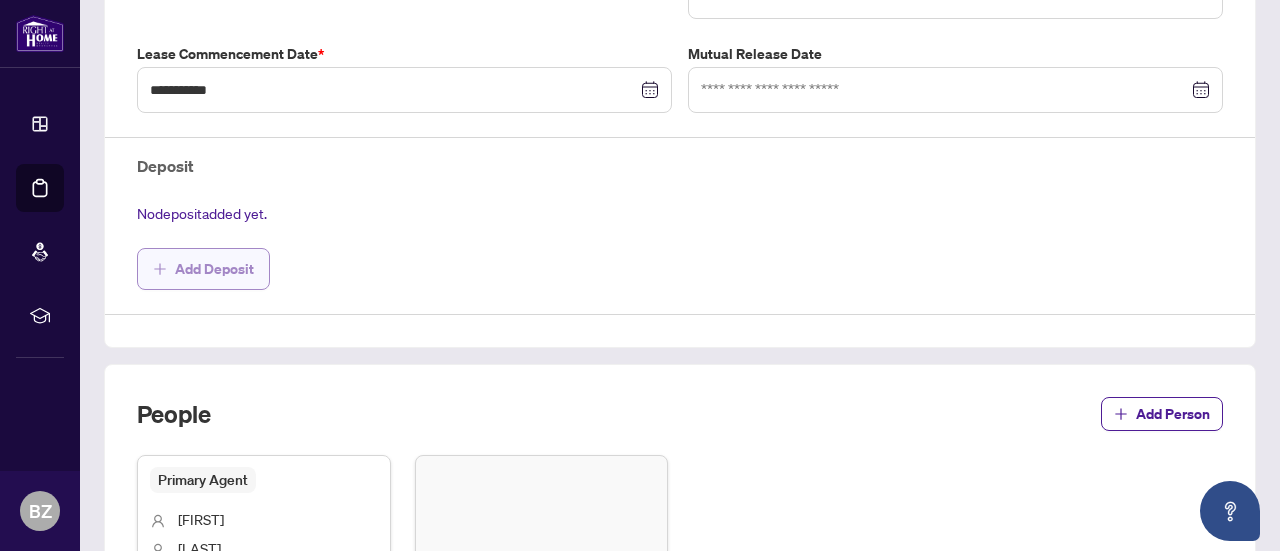 click on "Add Deposit" at bounding box center (214, 269) 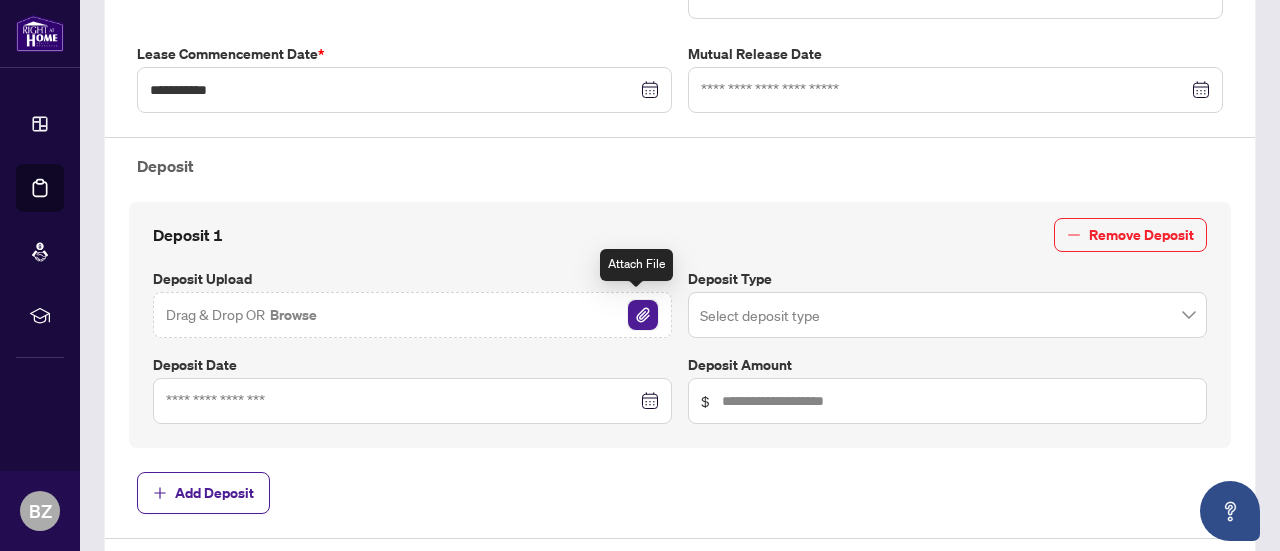 click at bounding box center (643, 315) 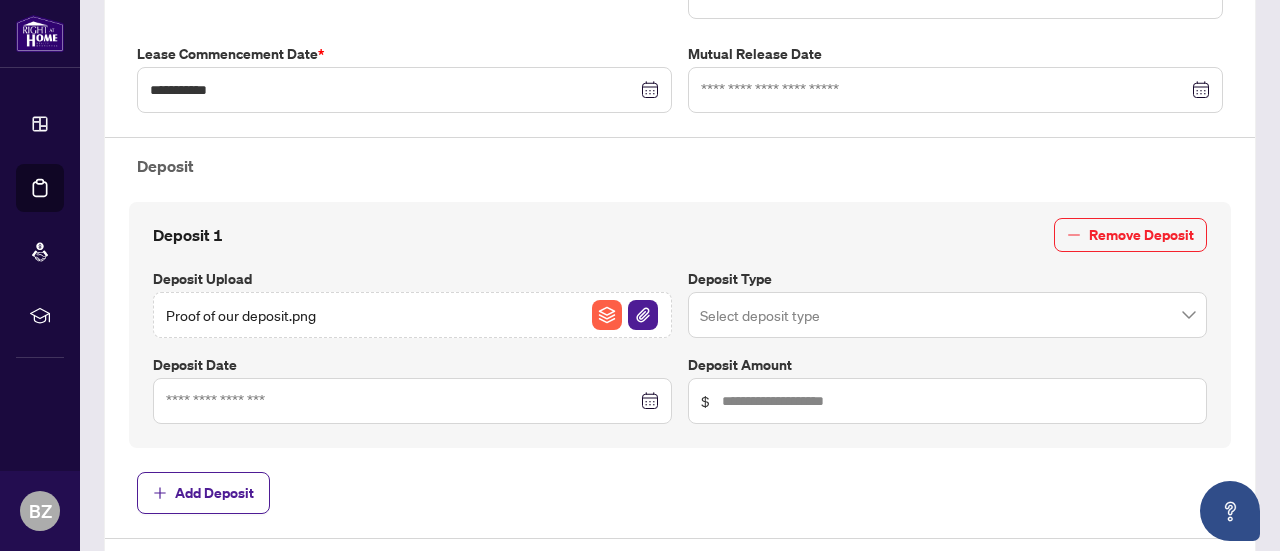 click at bounding box center [947, 315] 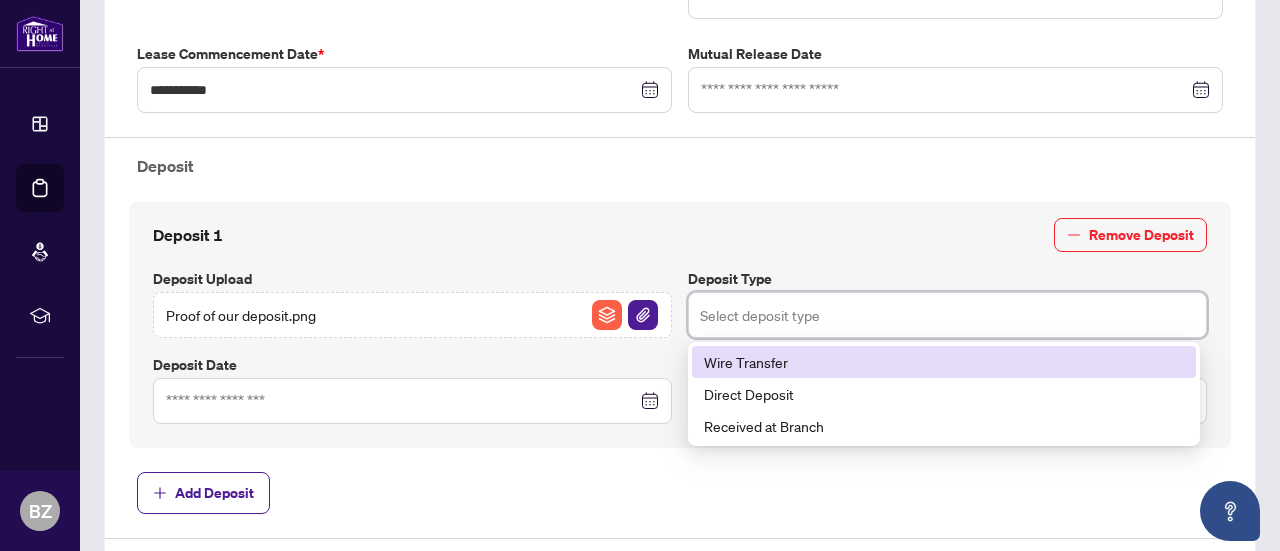 click on "Wire Transfer" at bounding box center (944, 362) 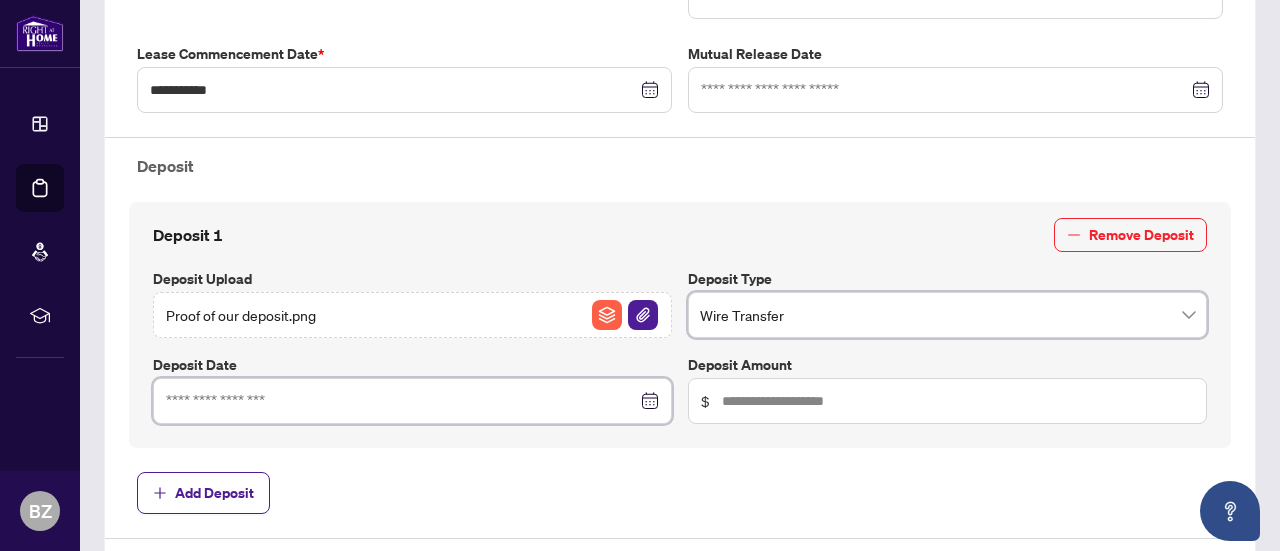 click at bounding box center (401, 401) 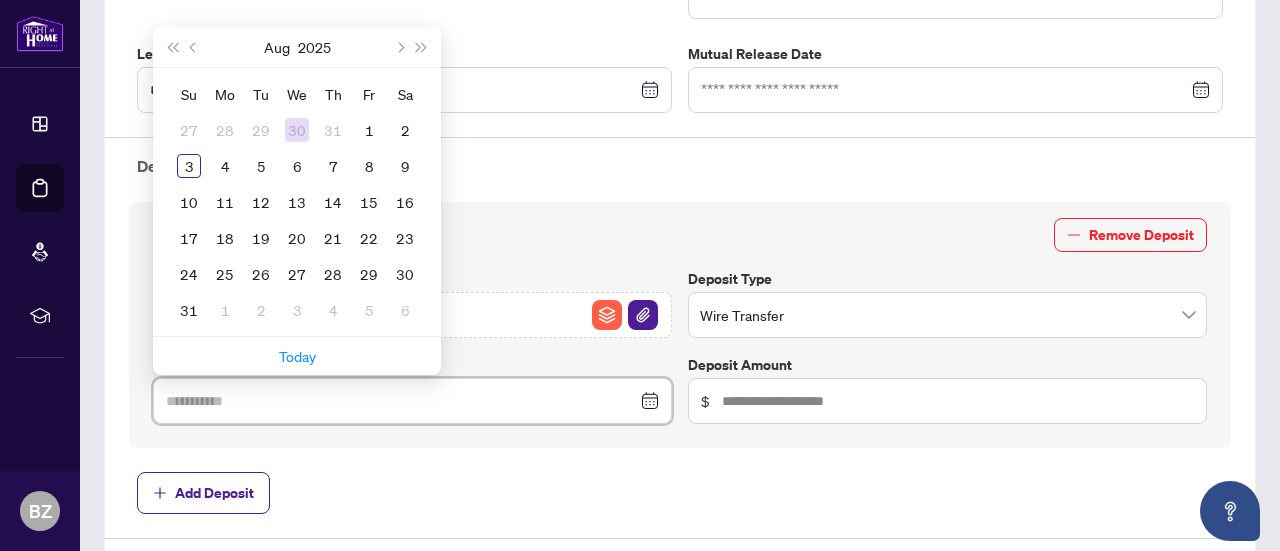 type on "**********" 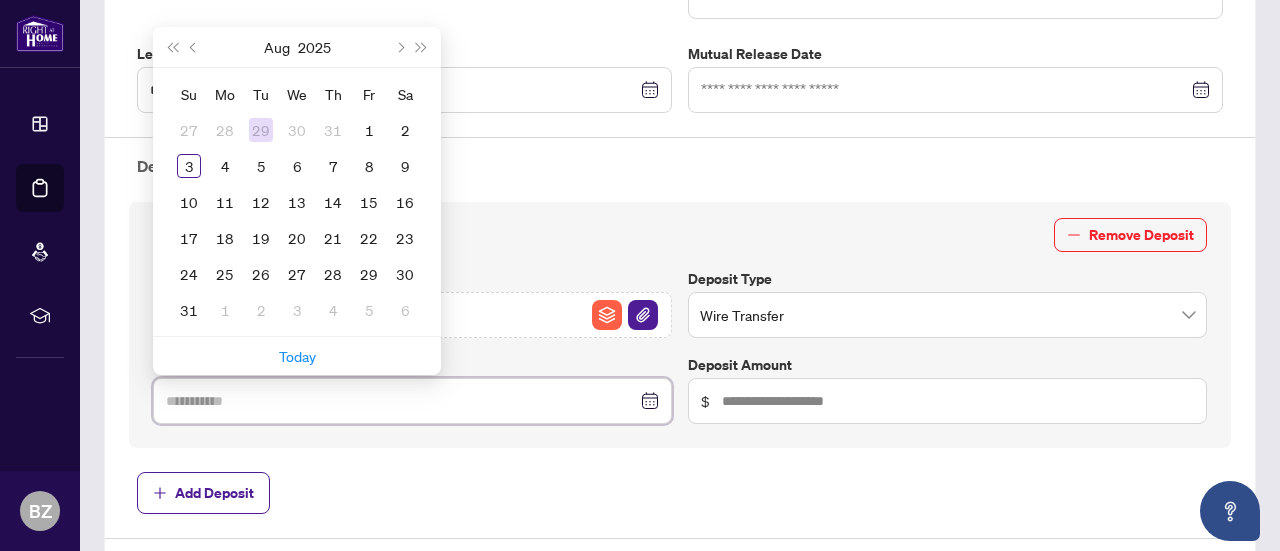 type on "**********" 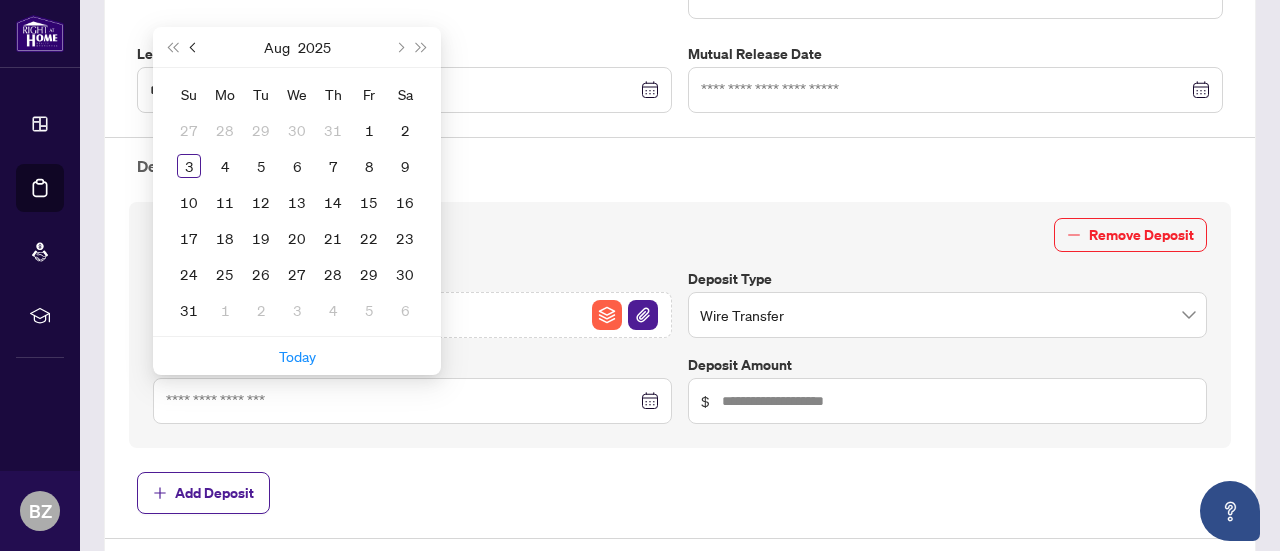 click at bounding box center [194, 47] 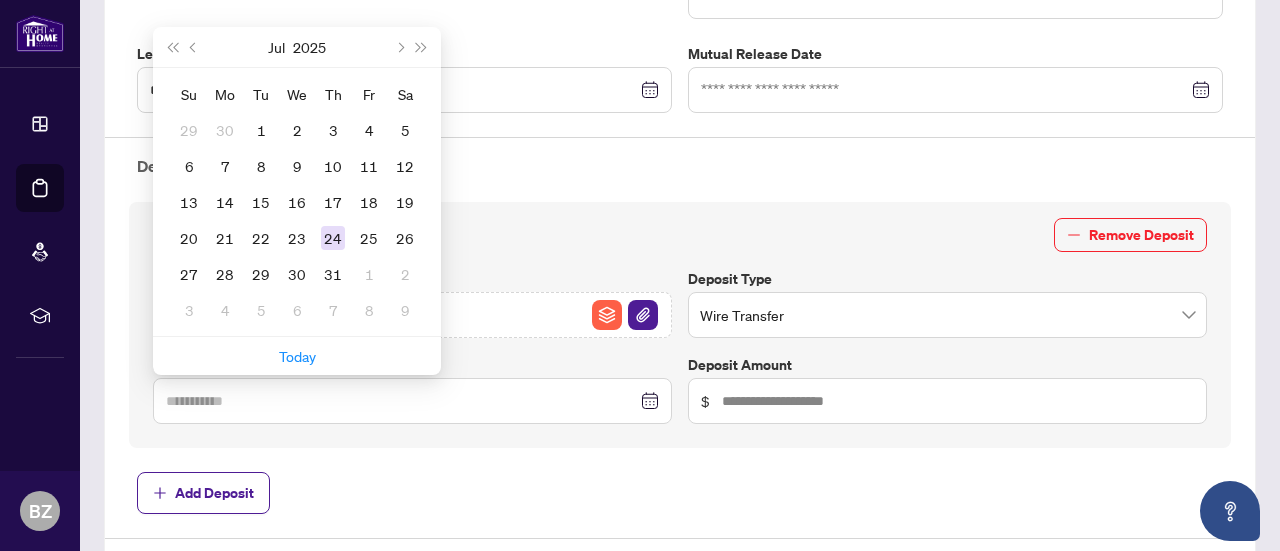 click on "24" at bounding box center [333, 238] 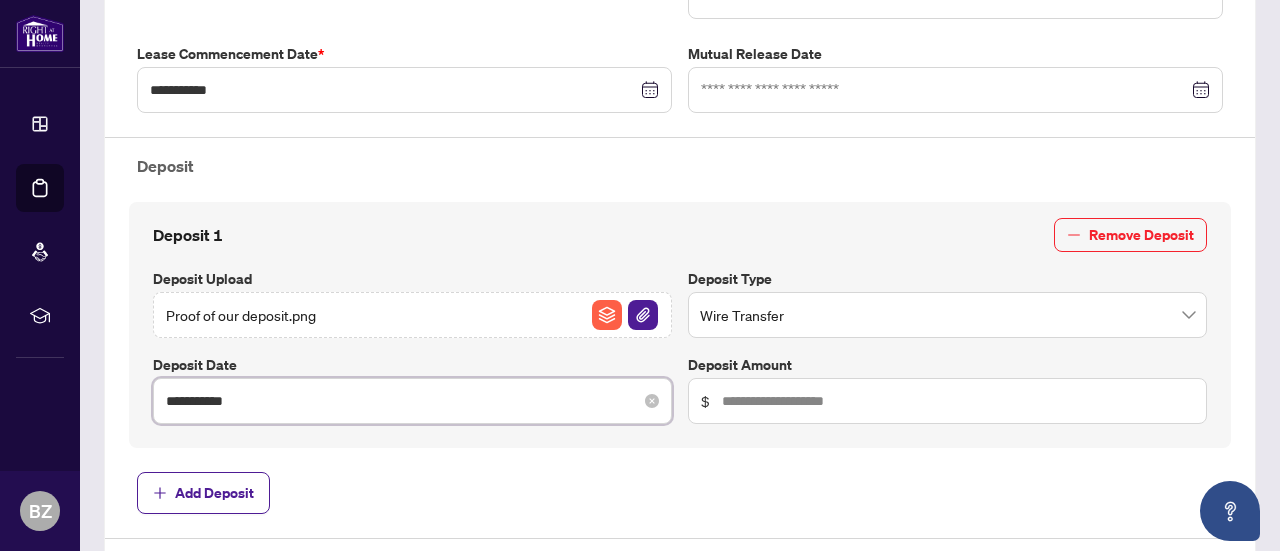 click on "**********" at bounding box center (401, 401) 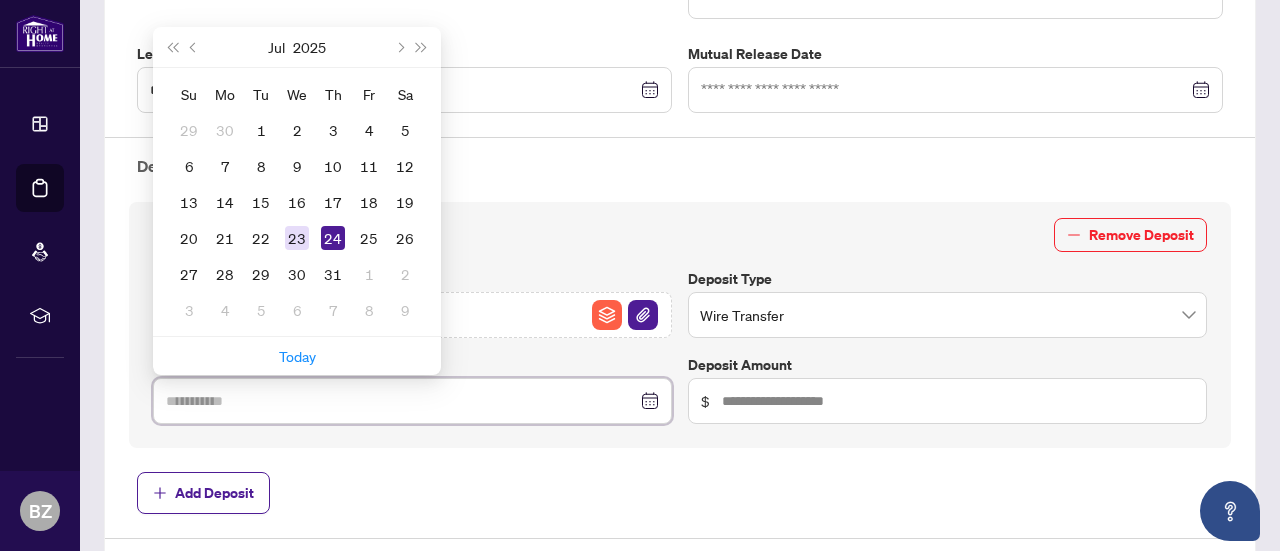 type on "**********" 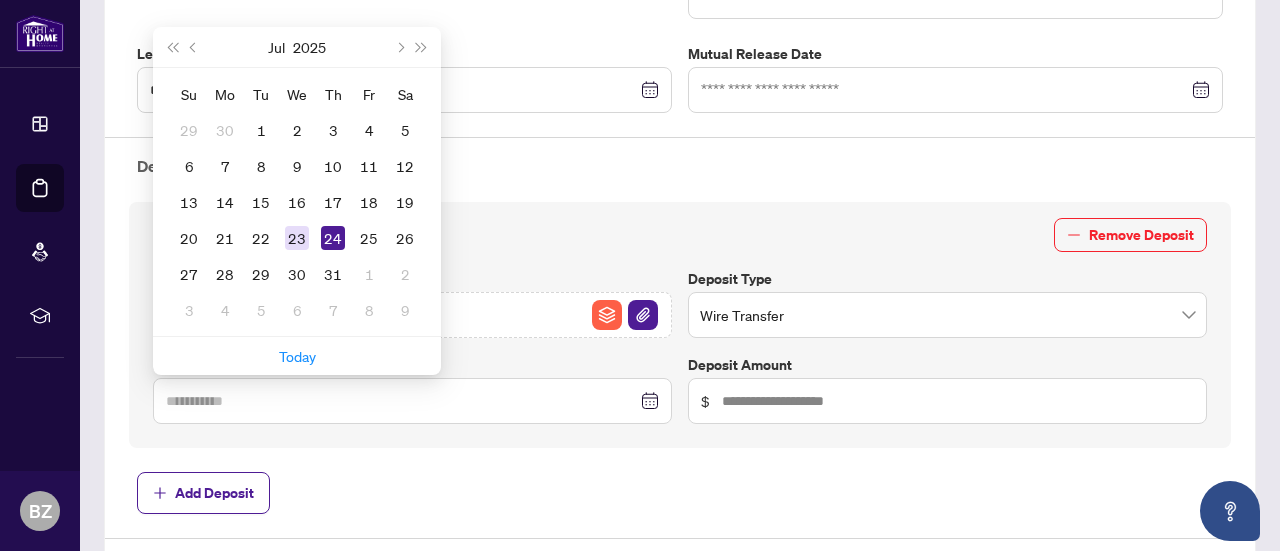 click on "23" at bounding box center (297, 238) 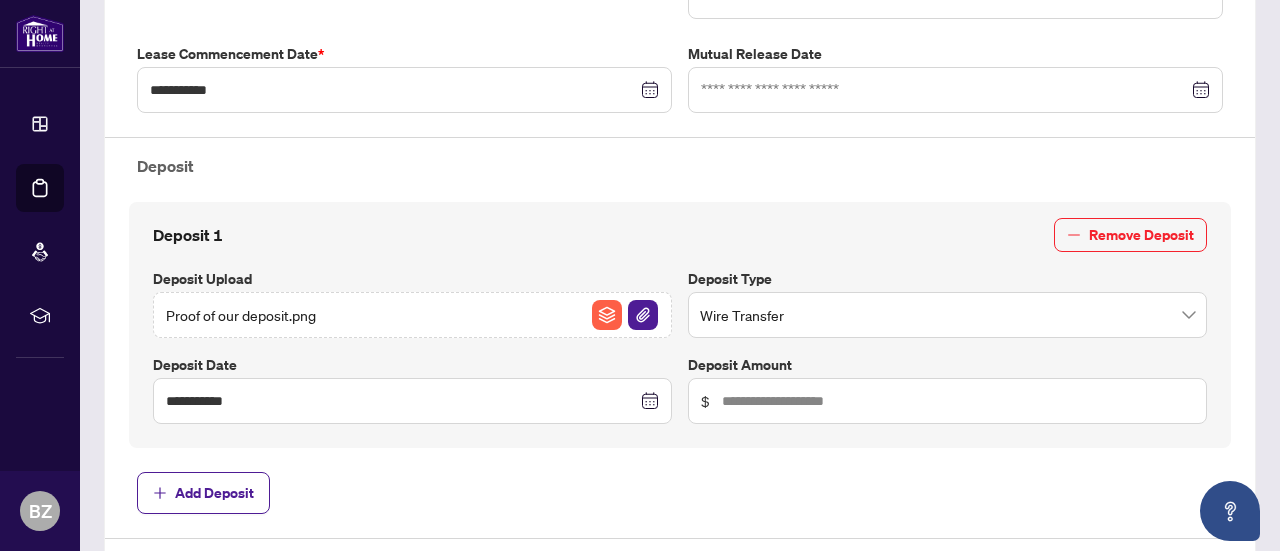 click on "$" at bounding box center [947, 401] 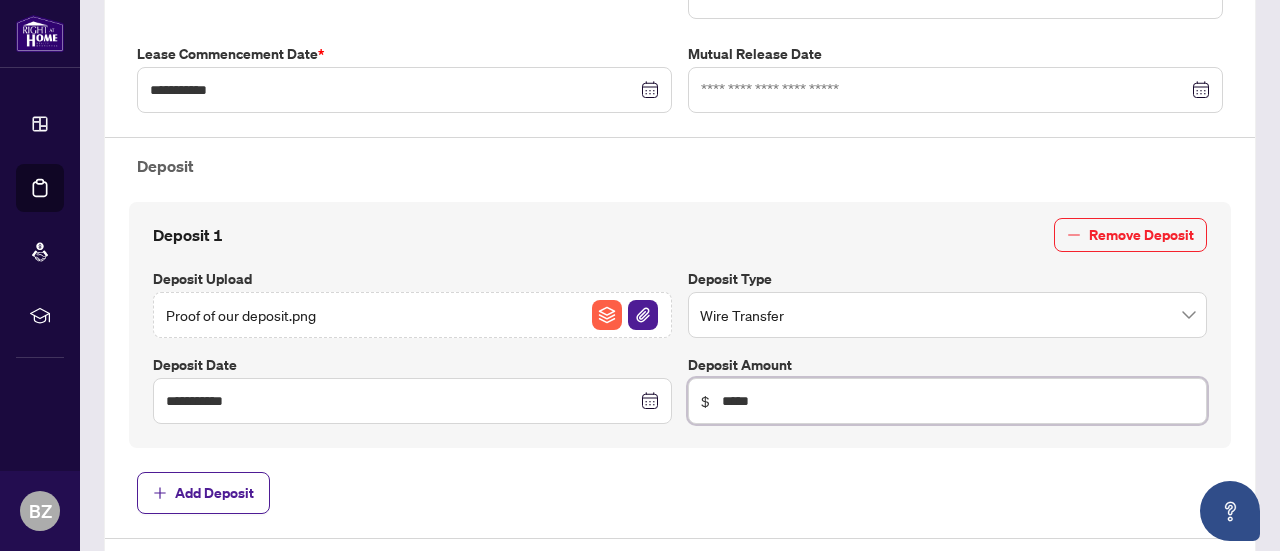 type on "*****" 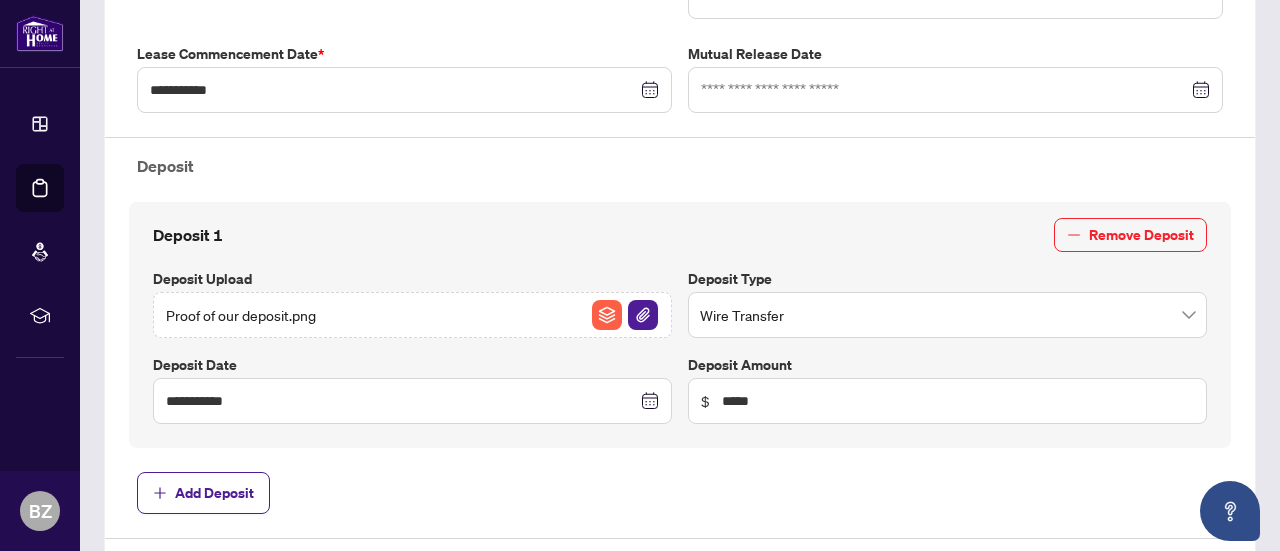 type 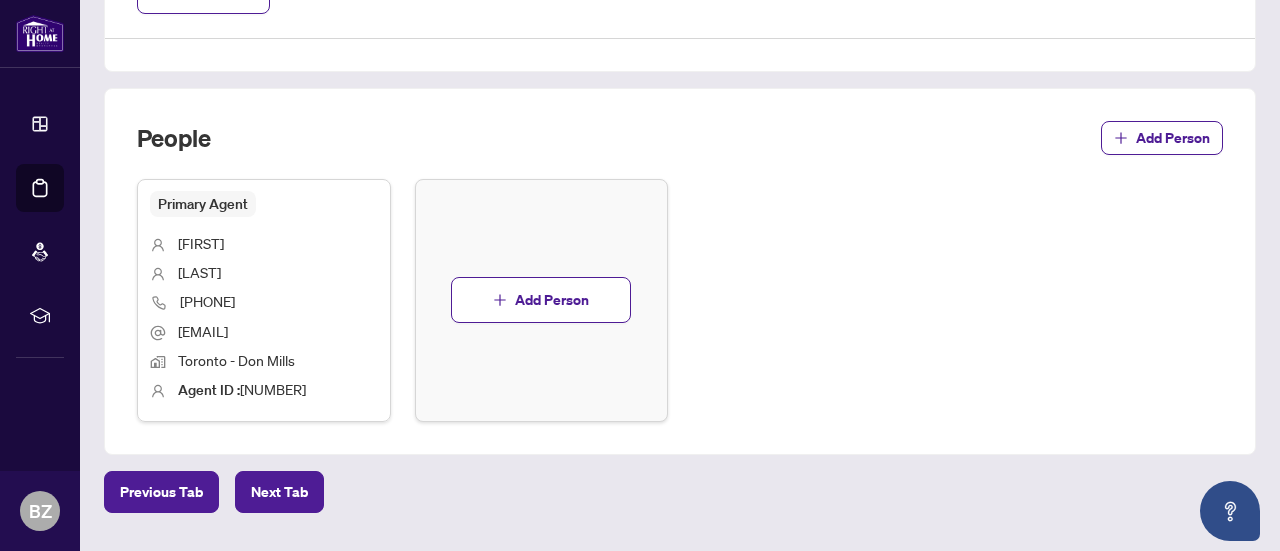 scroll, scrollTop: 1146, scrollLeft: 0, axis: vertical 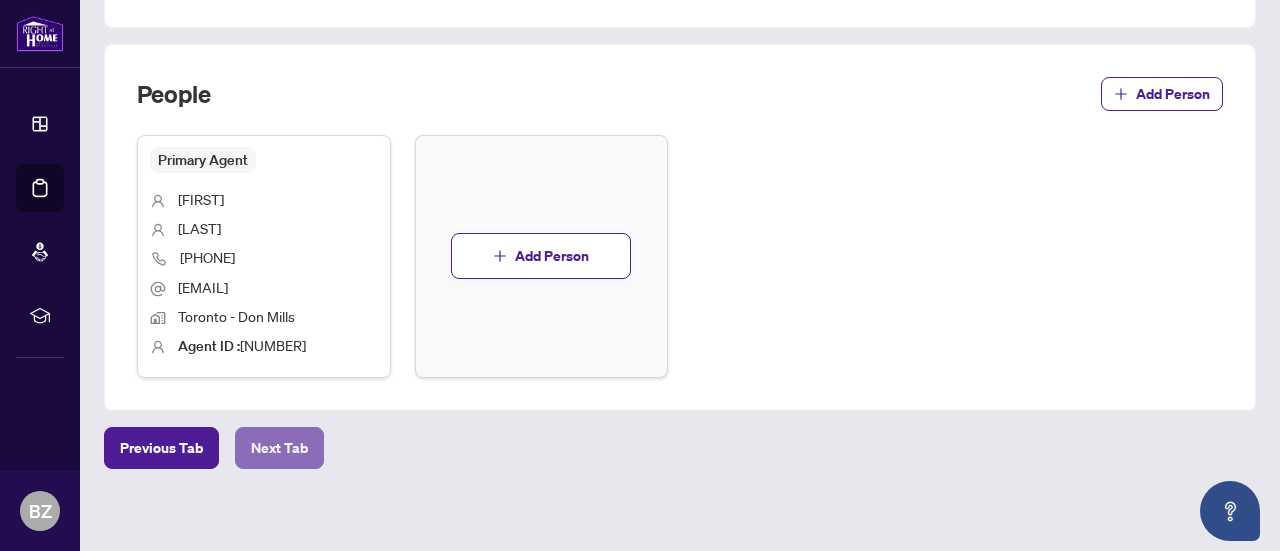 click on "Next Tab" at bounding box center (279, 448) 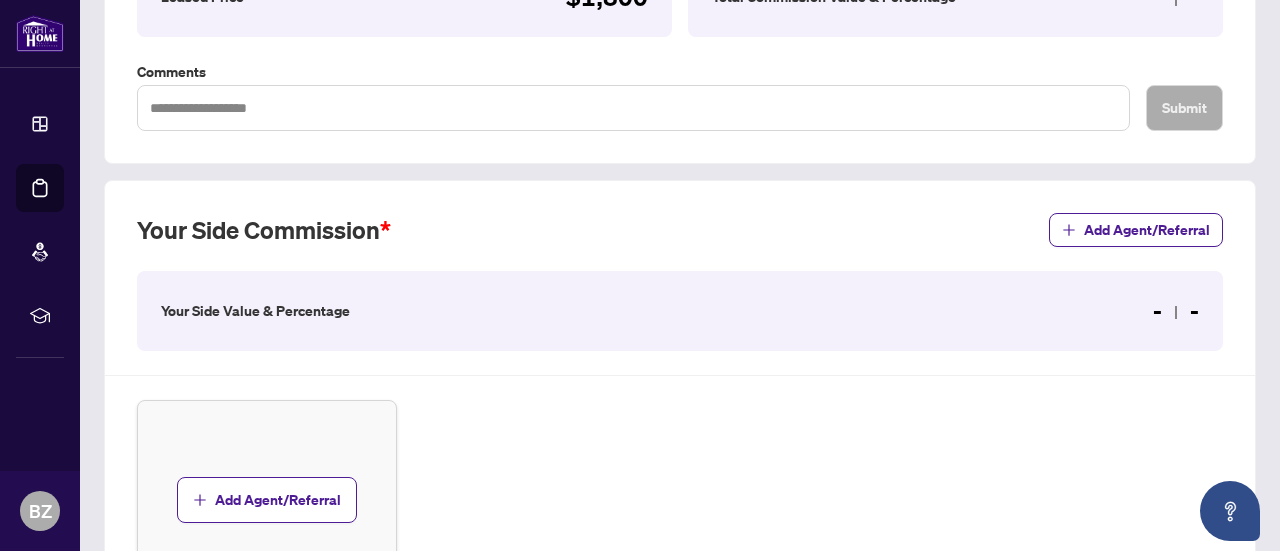 scroll, scrollTop: 405, scrollLeft: 0, axis: vertical 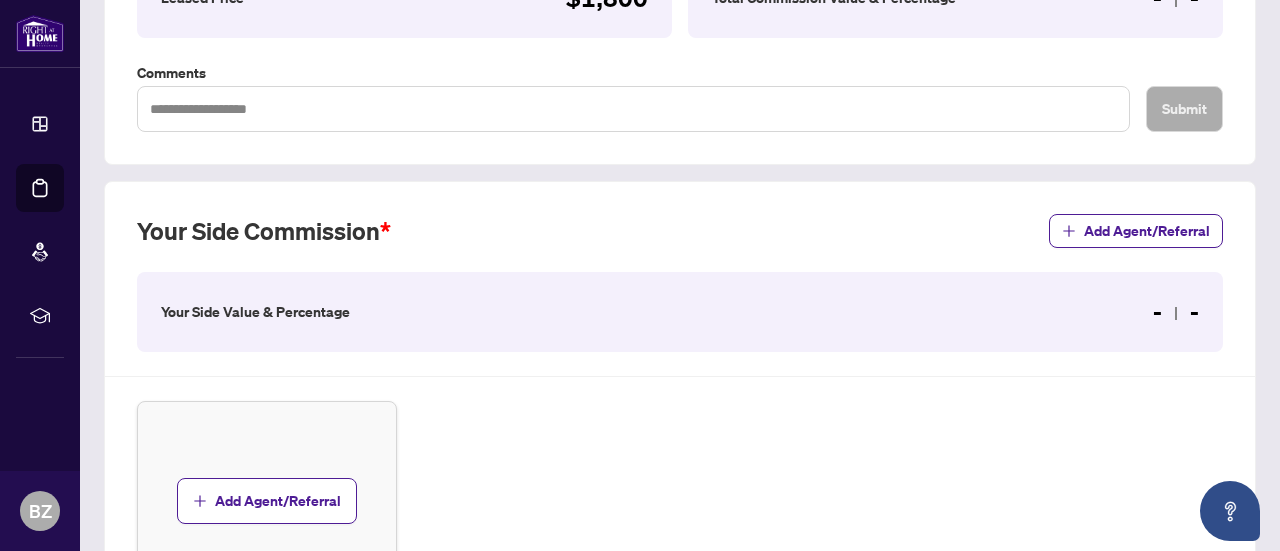 click on "Your Side Value & Percentage -     -" at bounding box center [680, 312] 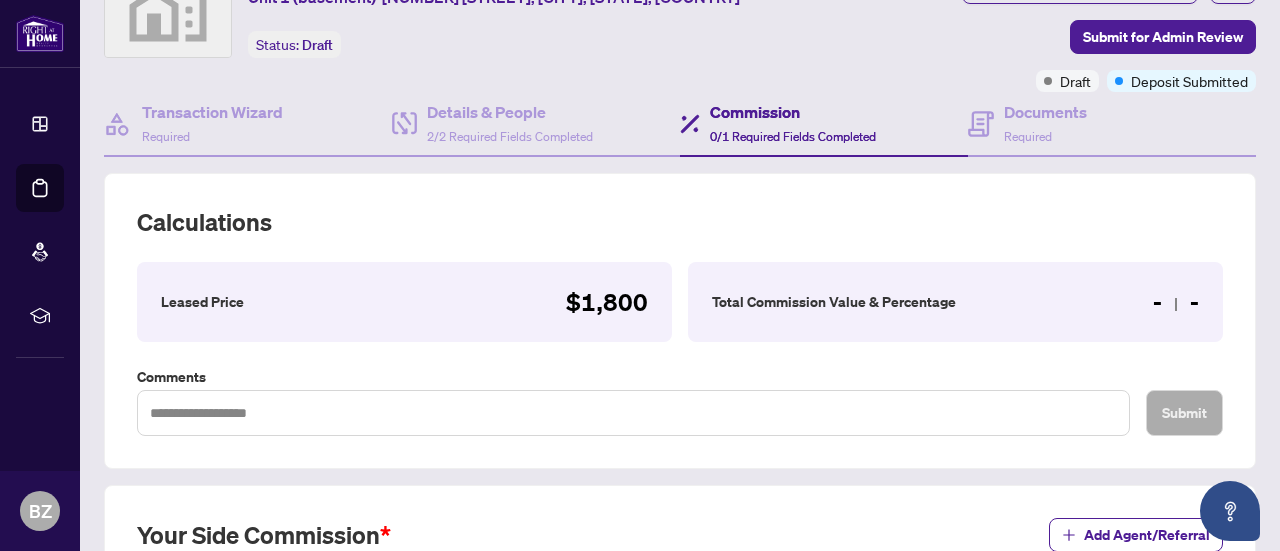 scroll, scrollTop: 100, scrollLeft: 0, axis: vertical 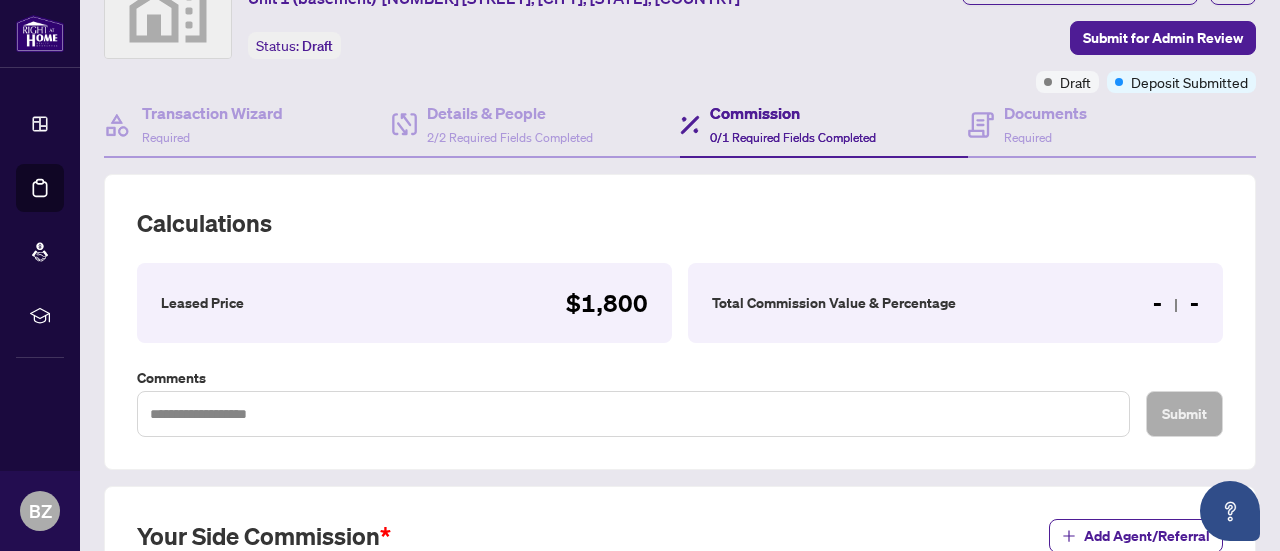 click on "$1,800" at bounding box center (607, 303) 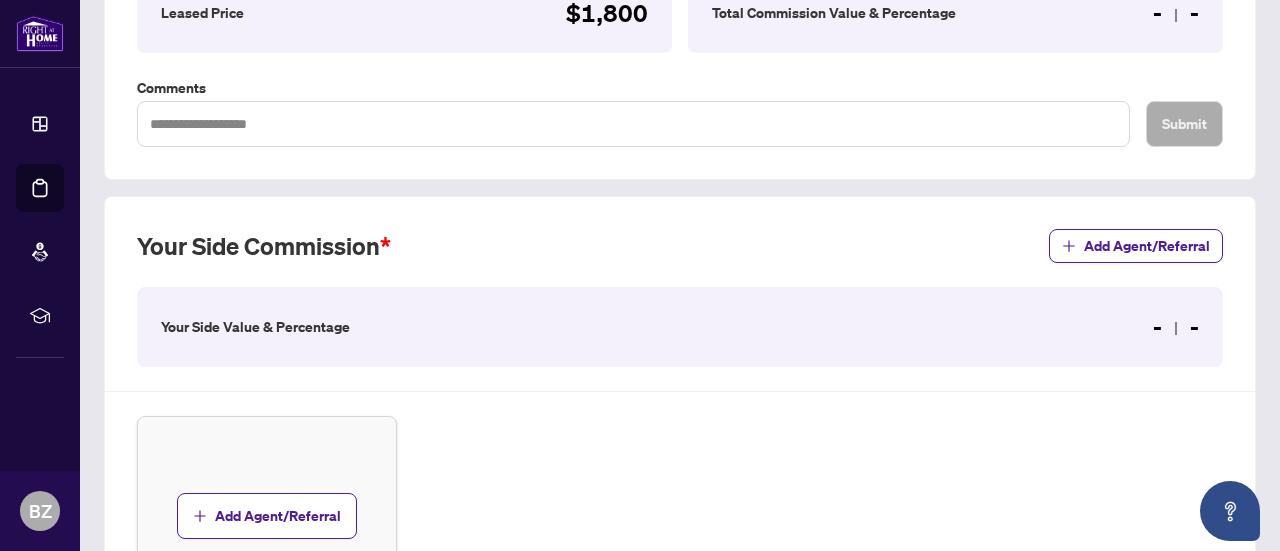 scroll, scrollTop: 432, scrollLeft: 0, axis: vertical 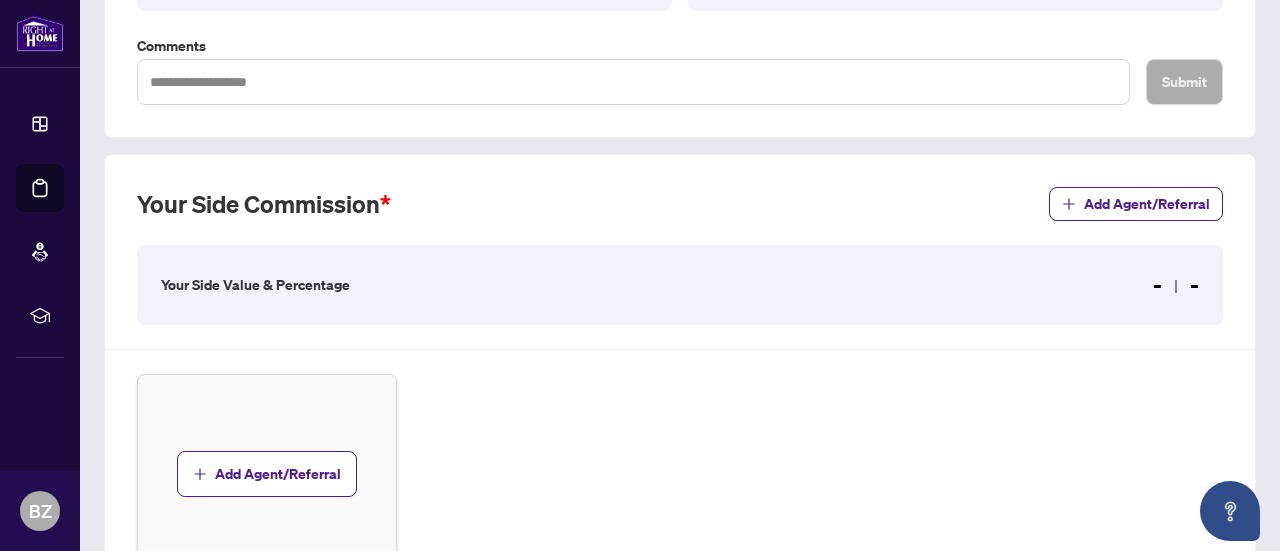 click on "-     -" at bounding box center (1176, 285) 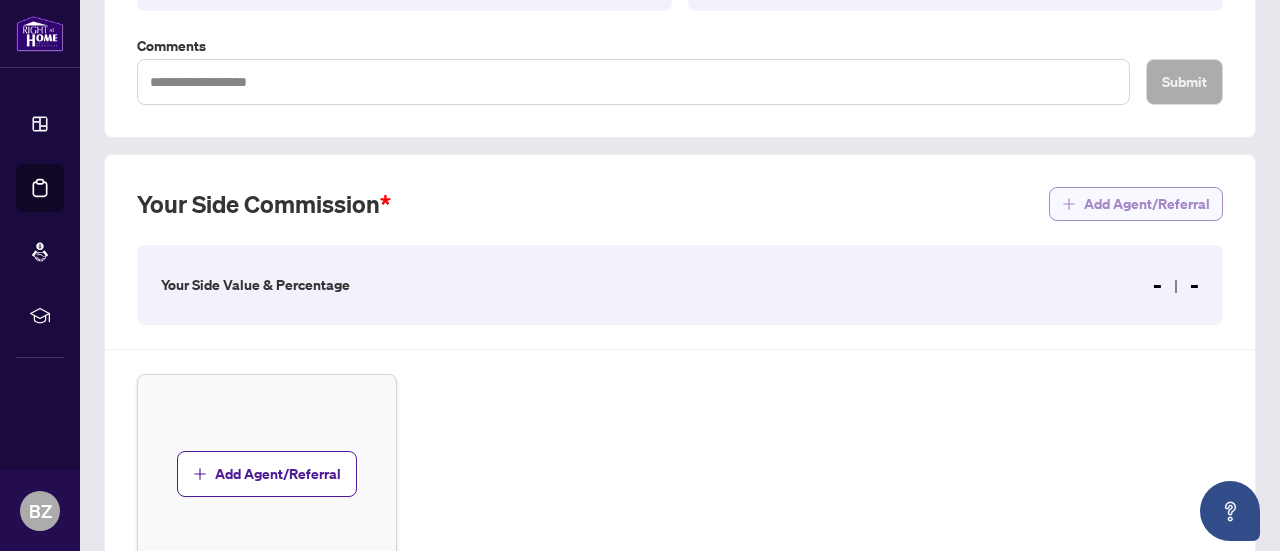 click on "Add Agent/Referral" at bounding box center [1147, 204] 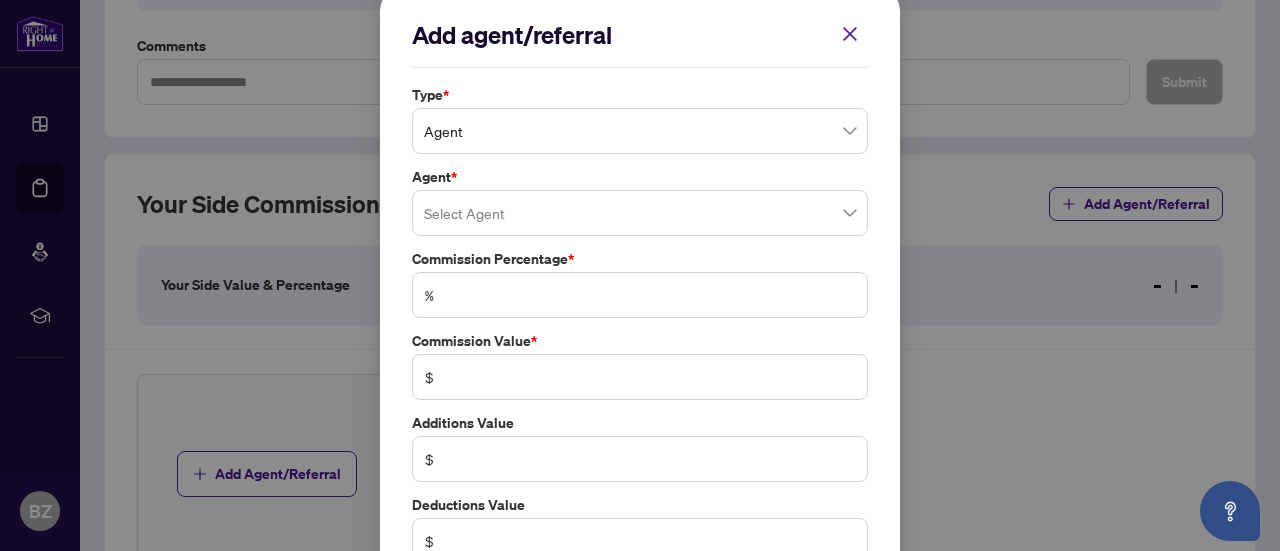 scroll, scrollTop: 14, scrollLeft: 0, axis: vertical 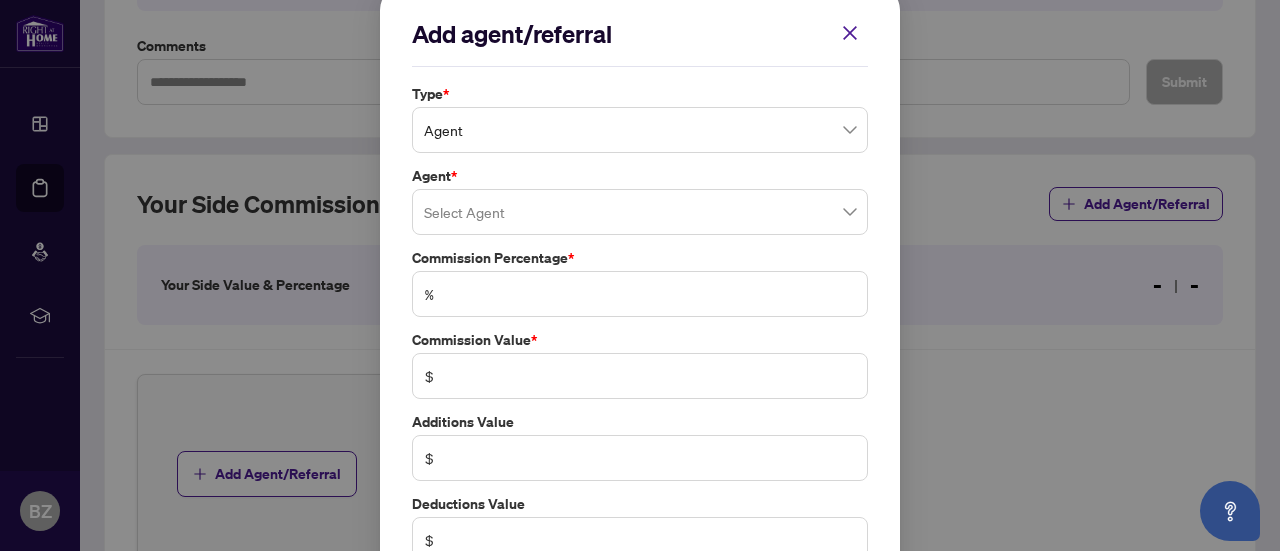 click on "Agent" at bounding box center (640, 130) 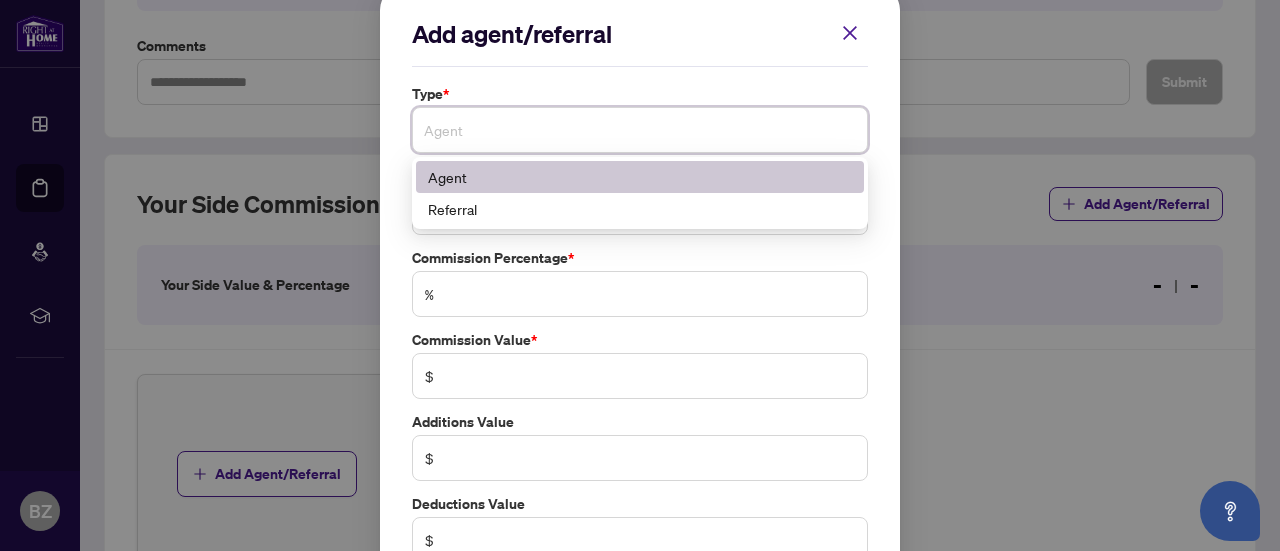 click on "Agent" at bounding box center [640, 177] 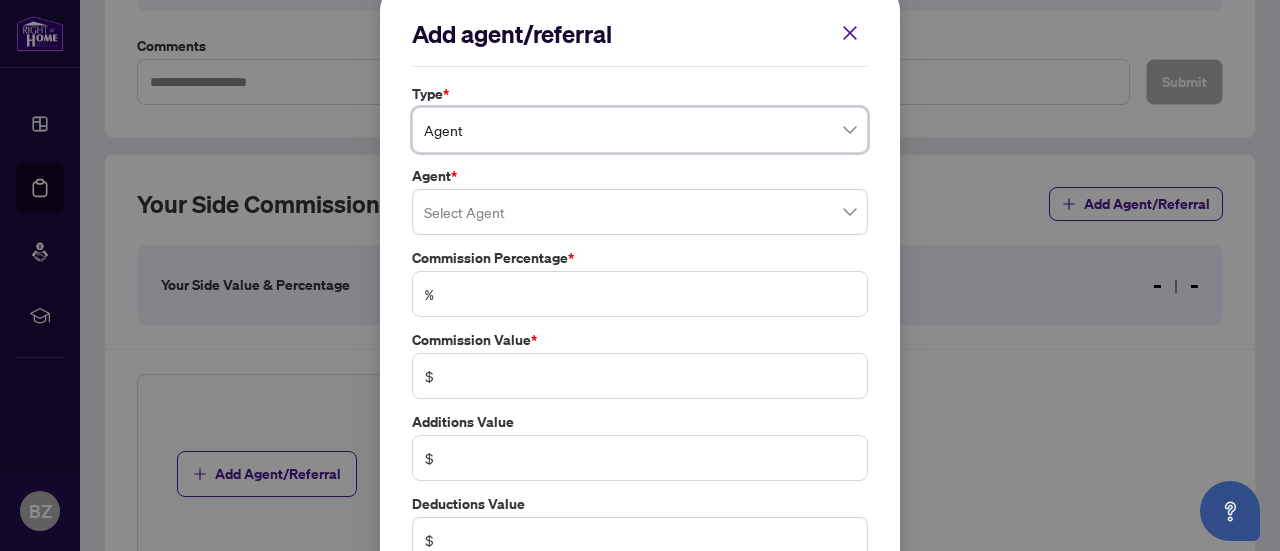 click at bounding box center [640, 212] 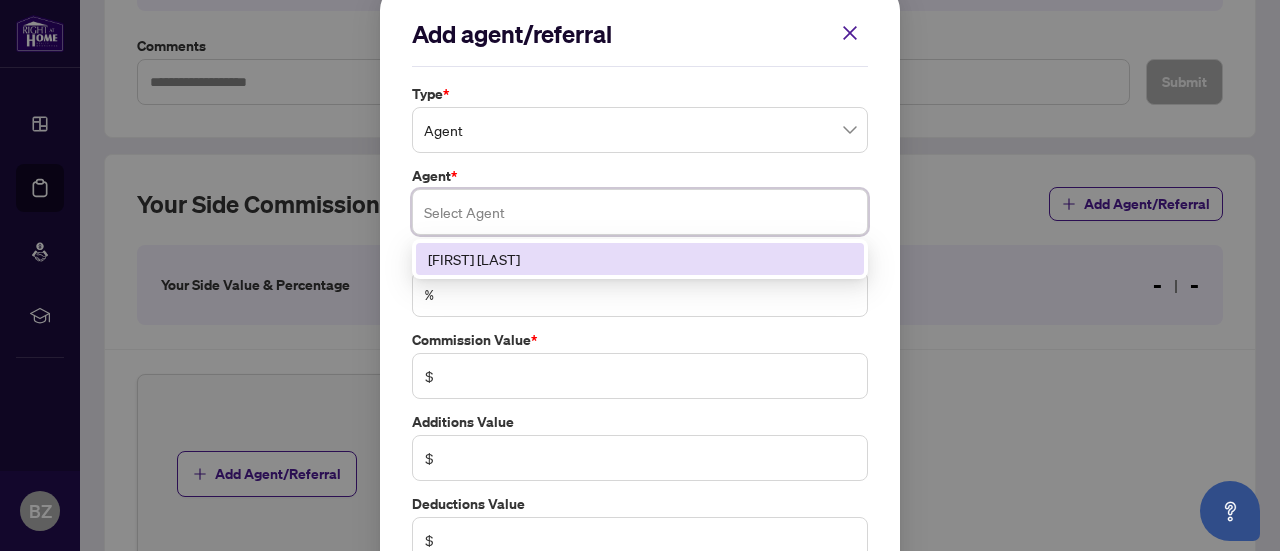 click on "[FIRST] [LAST]" at bounding box center (640, 259) 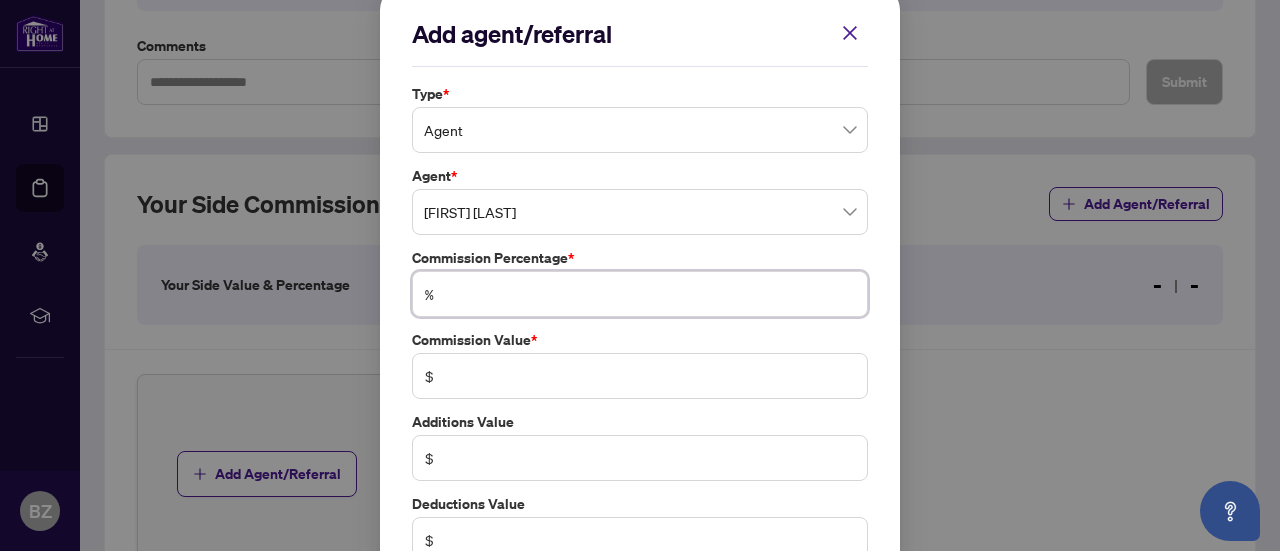 click at bounding box center (650, 294) 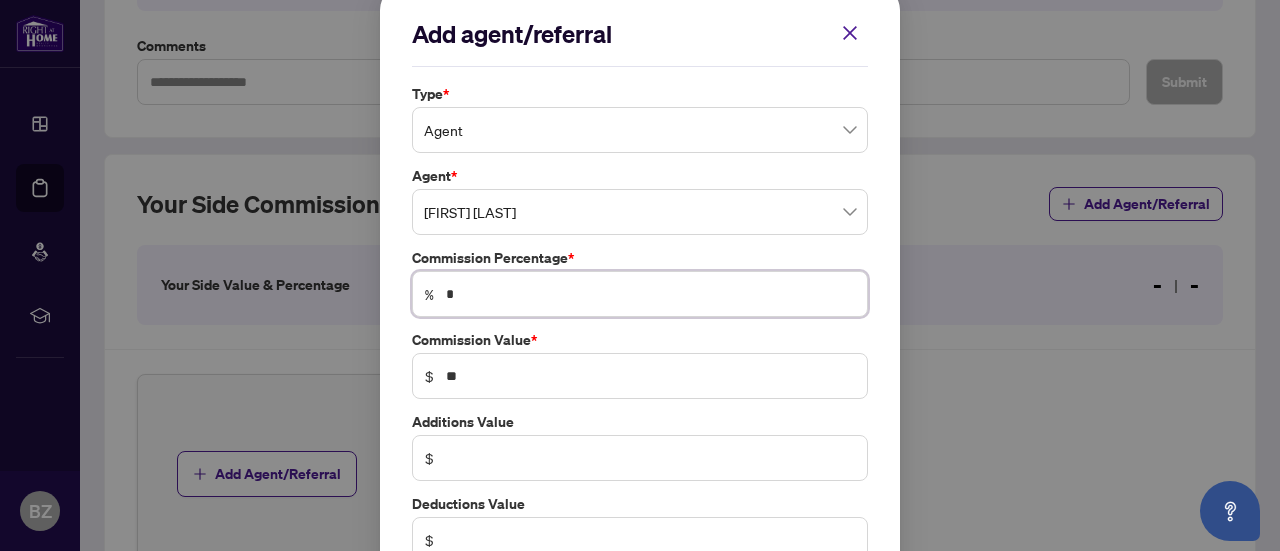 type on "**" 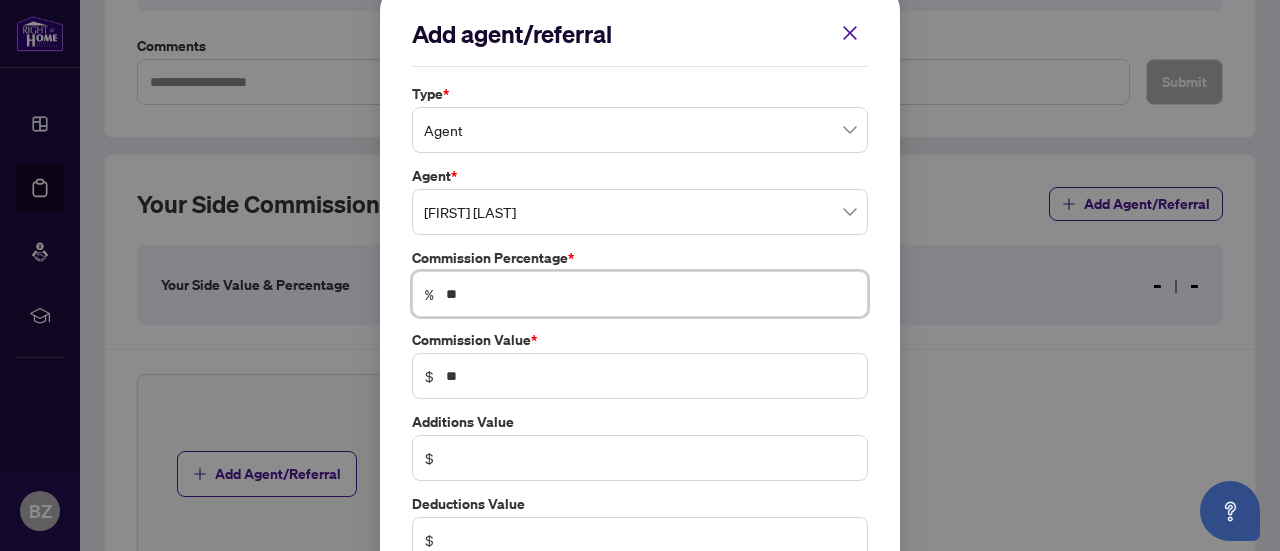 type on "***" 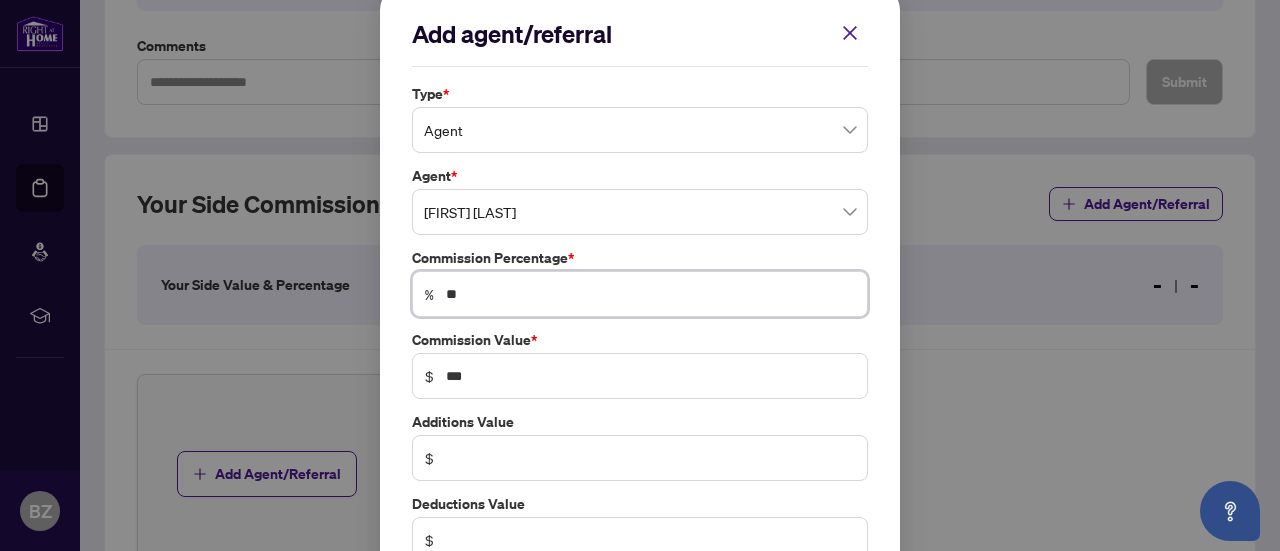 scroll, scrollTop: 136, scrollLeft: 0, axis: vertical 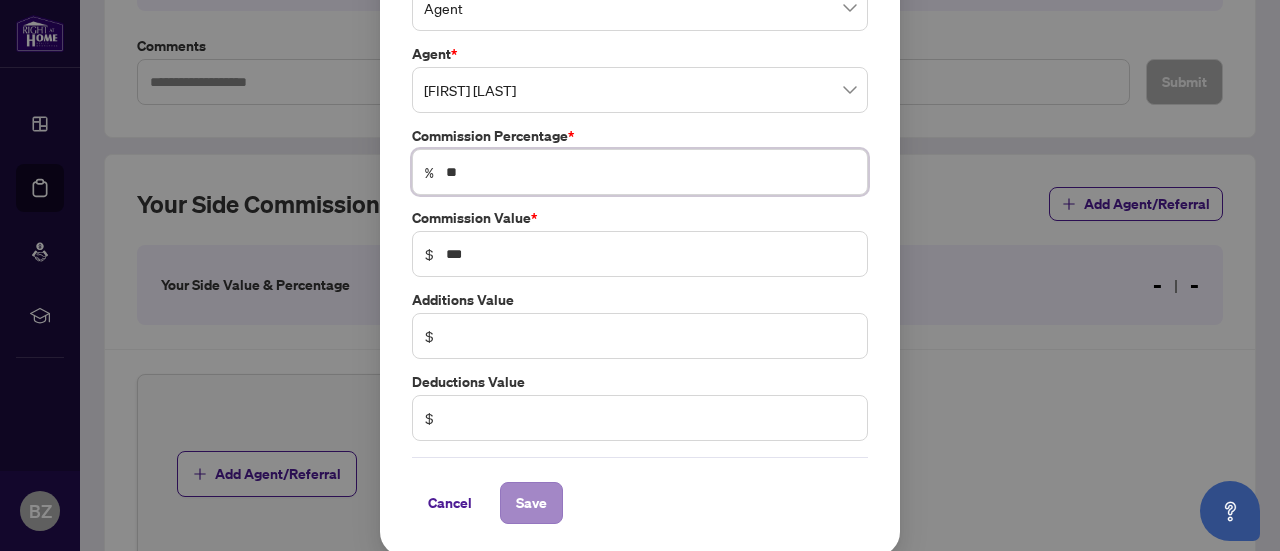 type on "**" 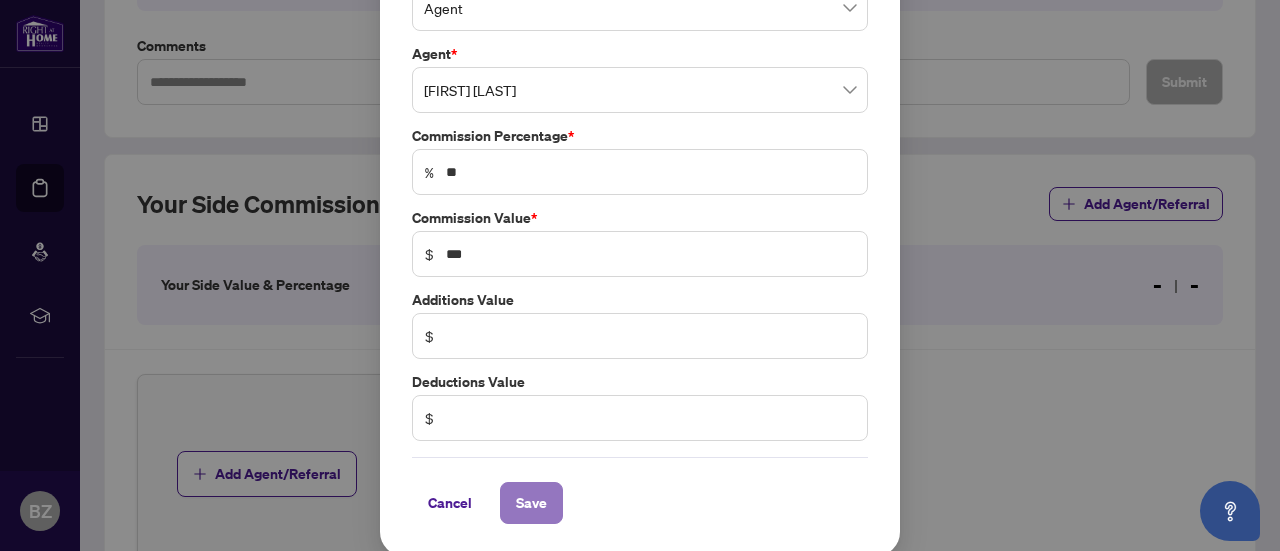 click on "Save" at bounding box center (531, 503) 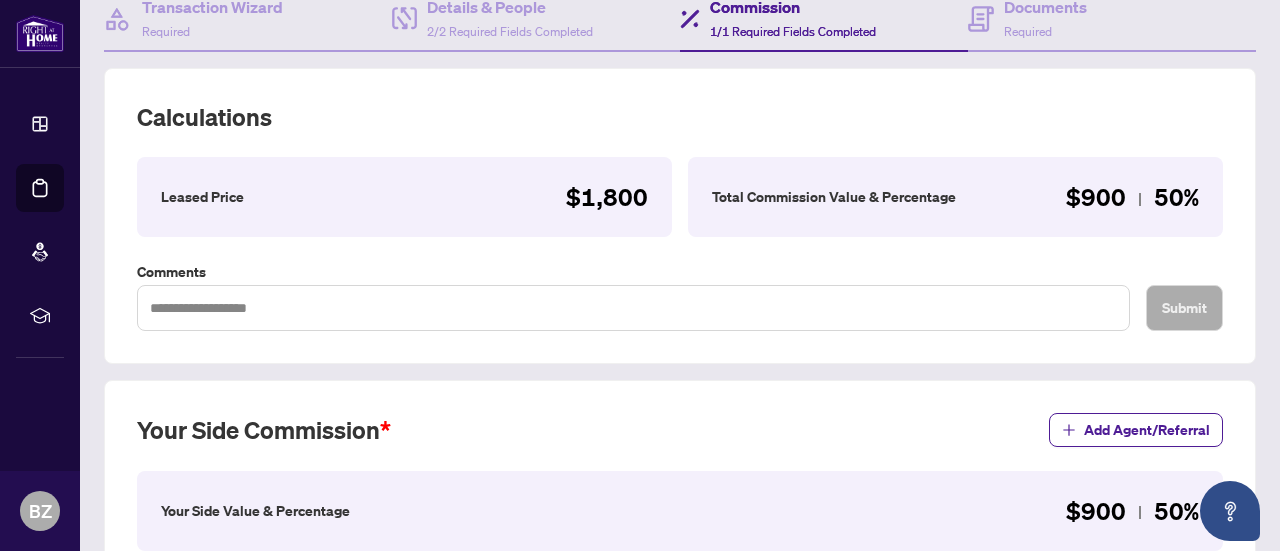 scroll, scrollTop: 678, scrollLeft: 0, axis: vertical 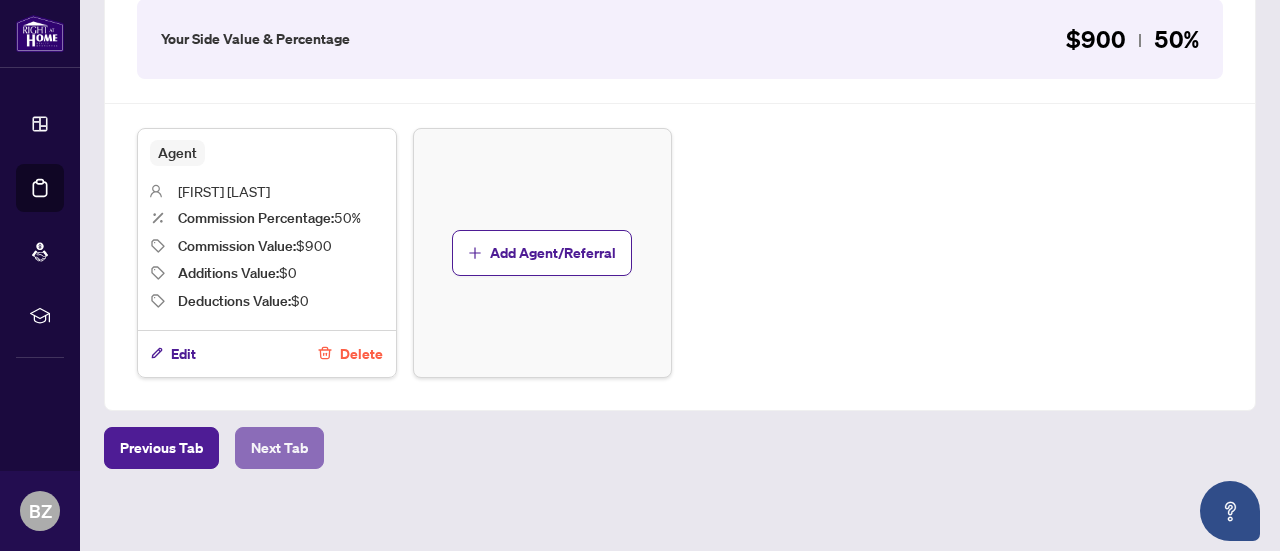 click on "Next Tab" at bounding box center (279, 448) 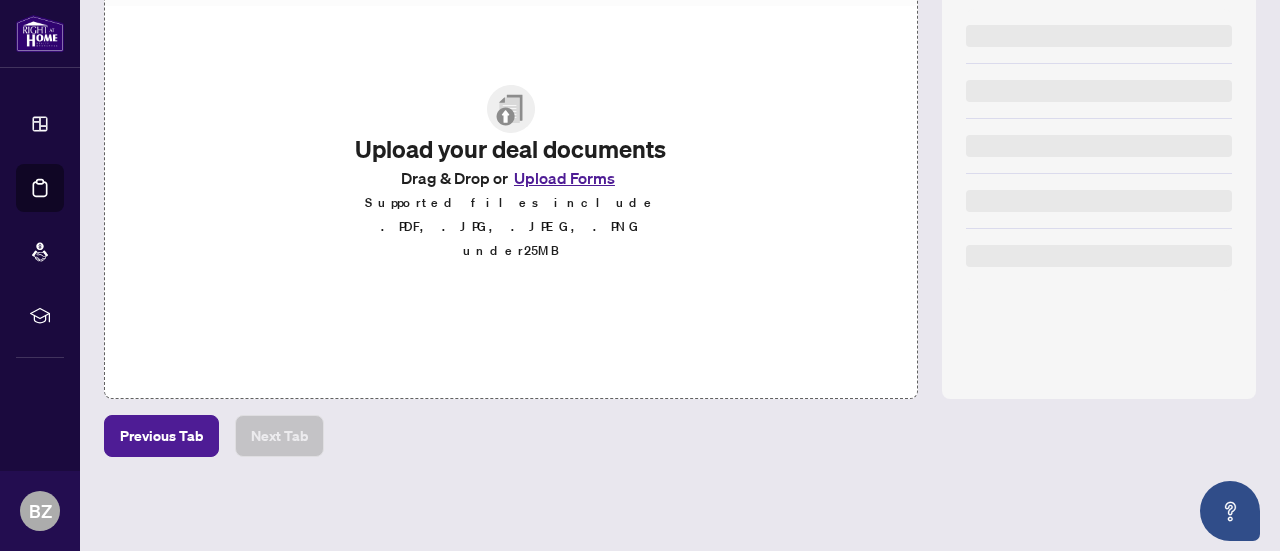 scroll, scrollTop: 0, scrollLeft: 0, axis: both 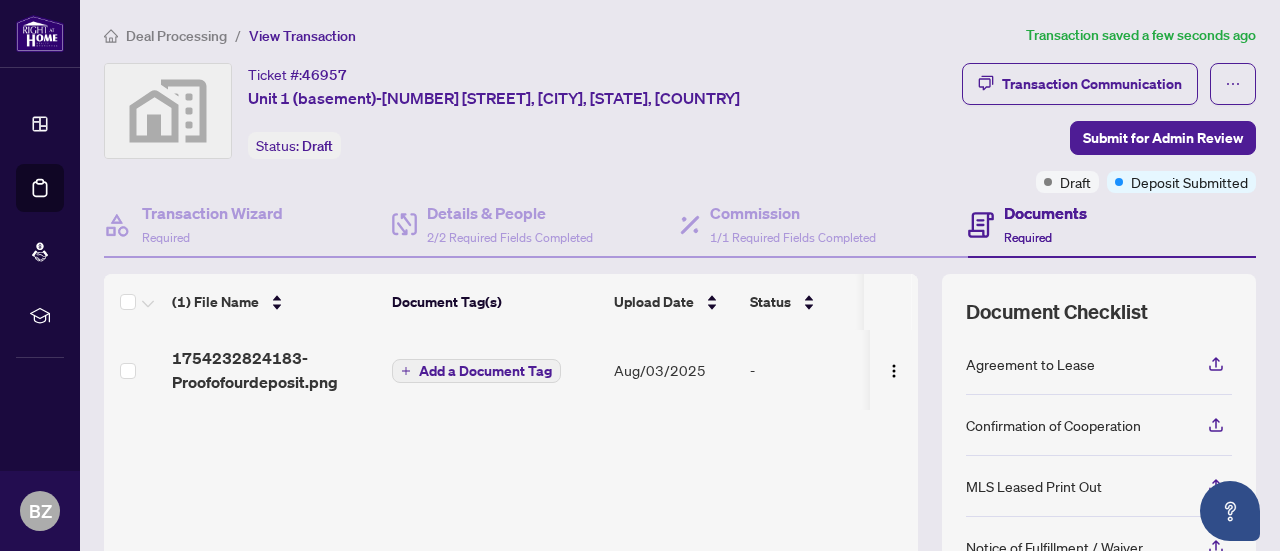 click on "Add a Document Tag" at bounding box center (485, 371) 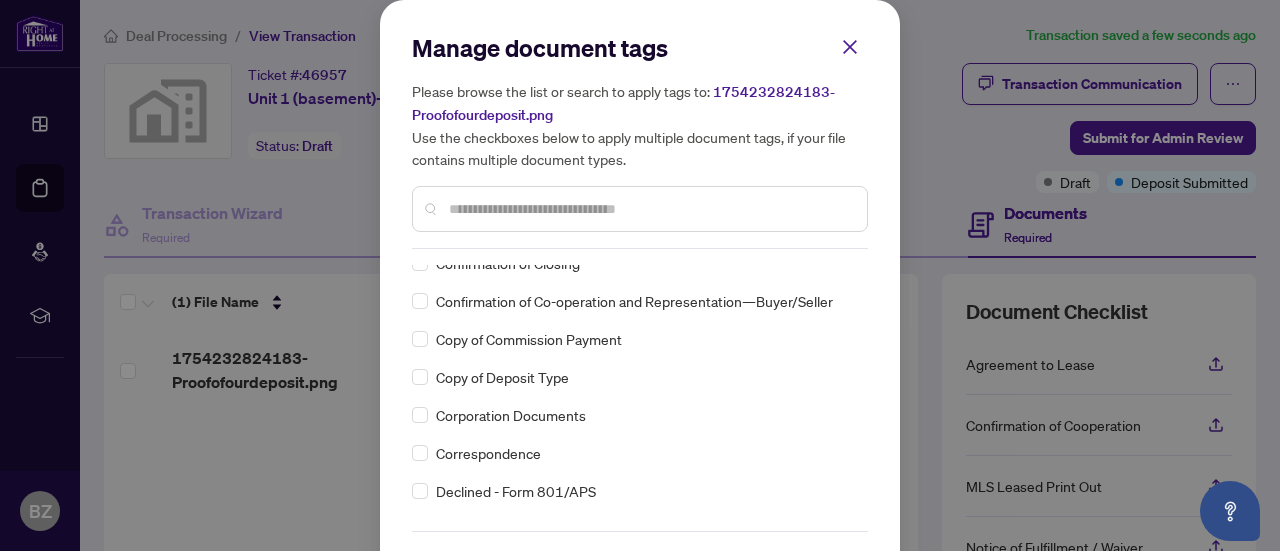scroll, scrollTop: 1307, scrollLeft: 0, axis: vertical 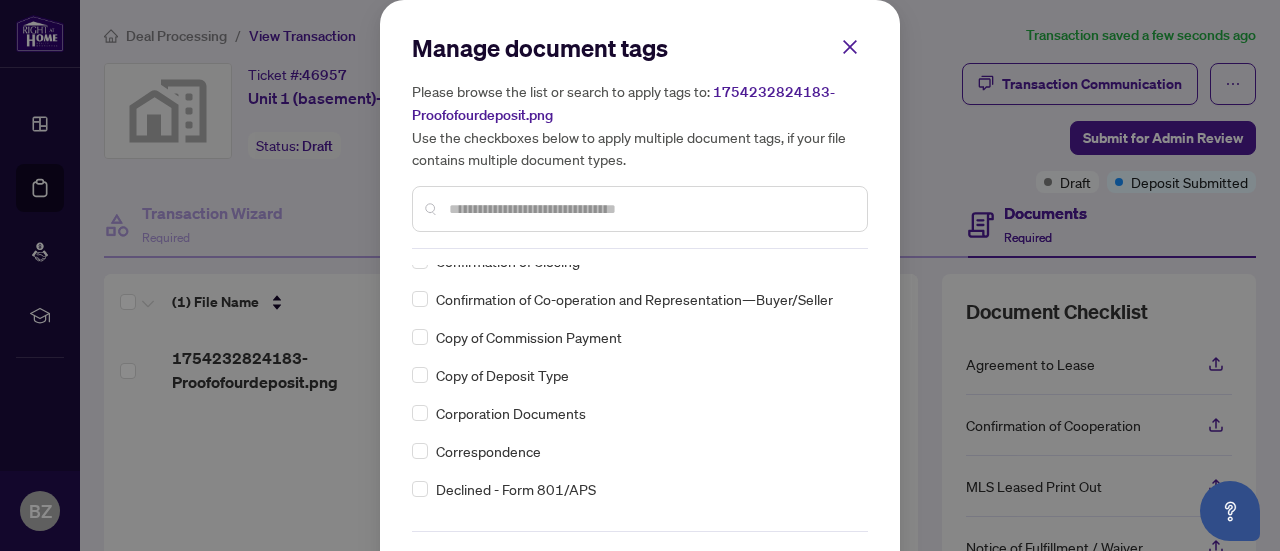 click on "Copy of Deposit Type" at bounding box center [502, 375] 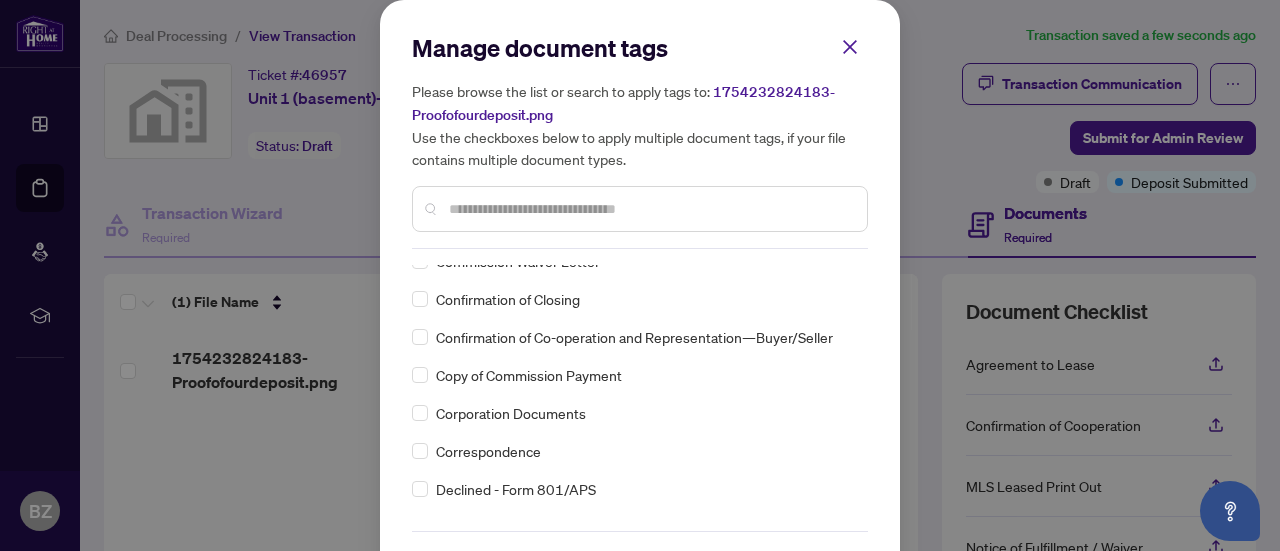 scroll, scrollTop: 0, scrollLeft: 0, axis: both 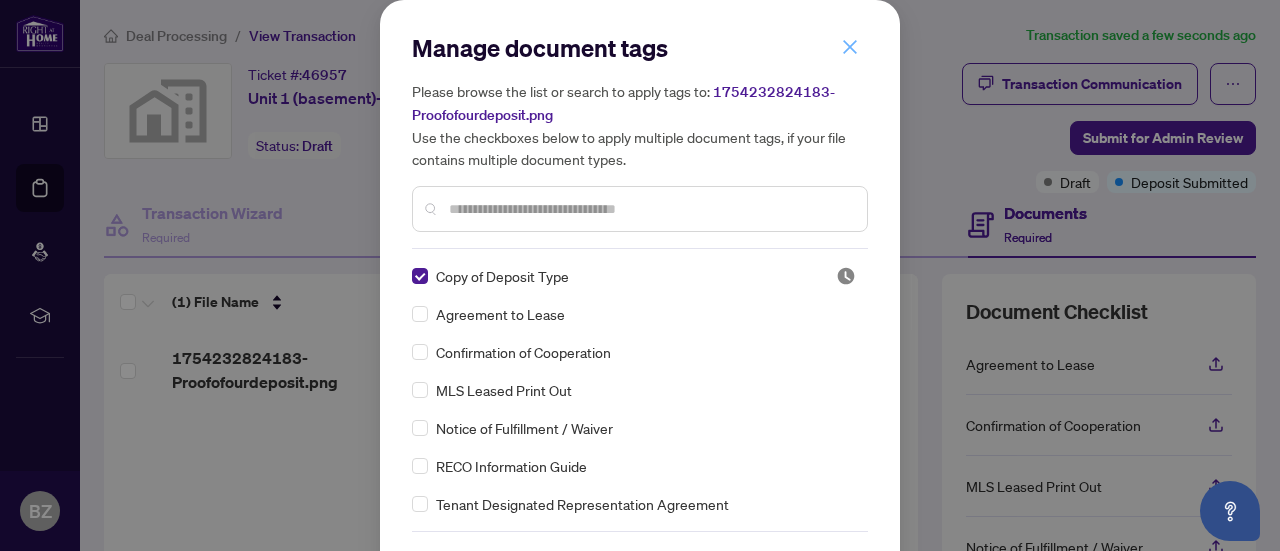 click at bounding box center (850, 47) 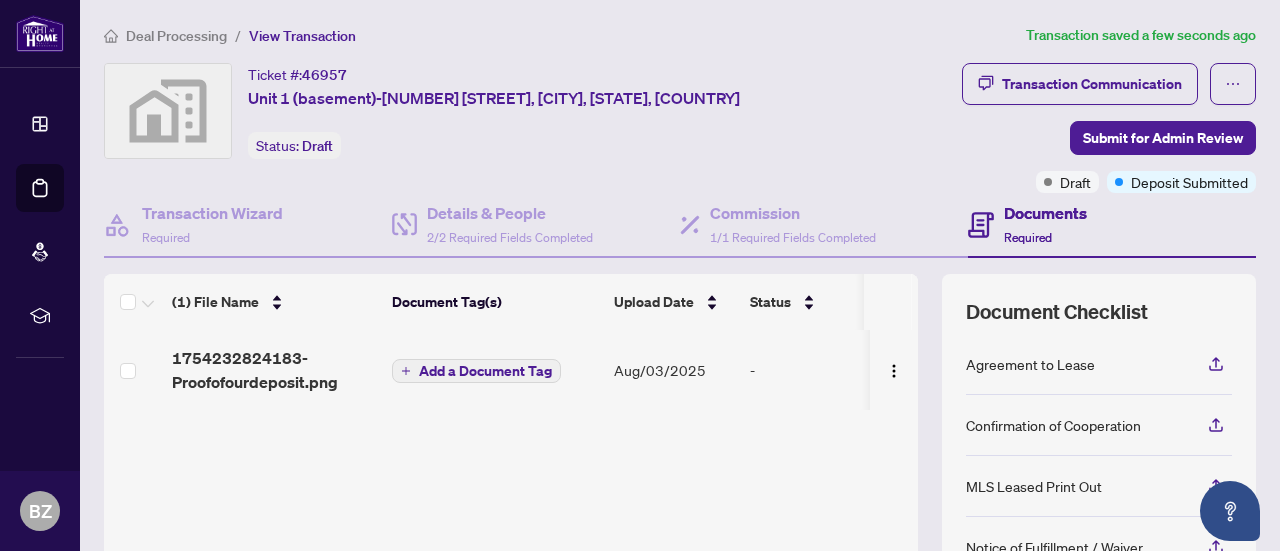 click on "Add a Document Tag" at bounding box center (485, 371) 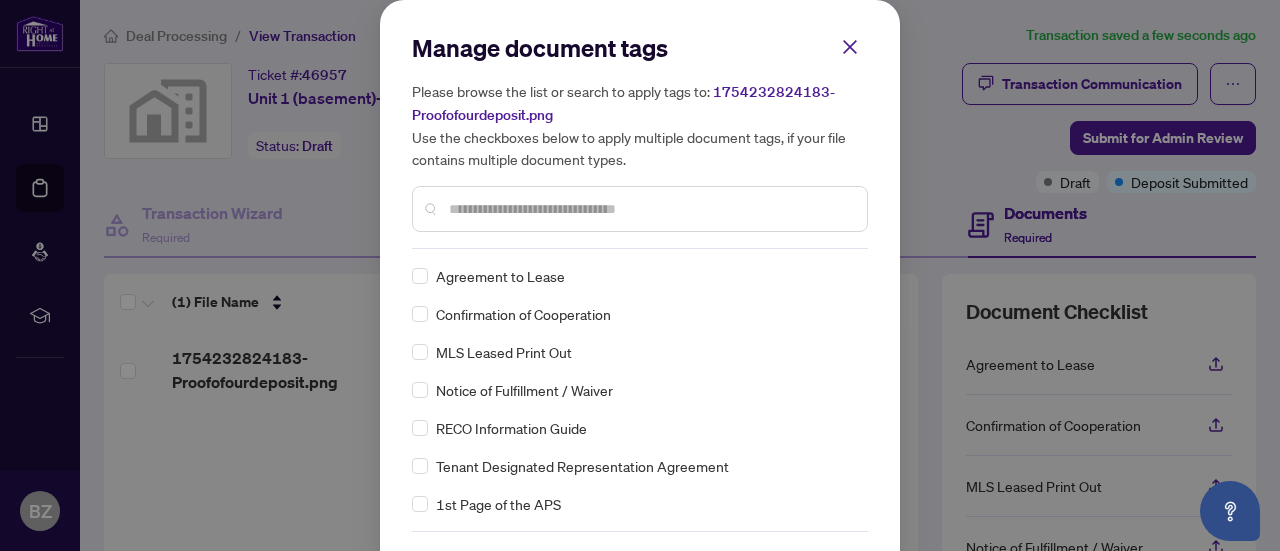 scroll, scrollTop: 0, scrollLeft: 0, axis: both 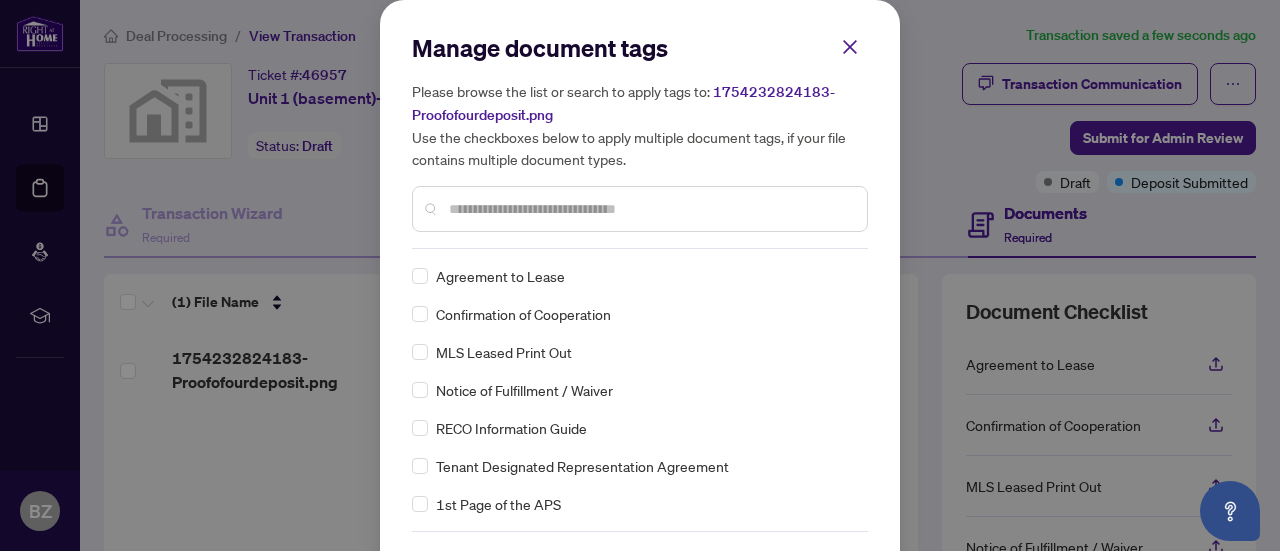 click at bounding box center [650, 209] 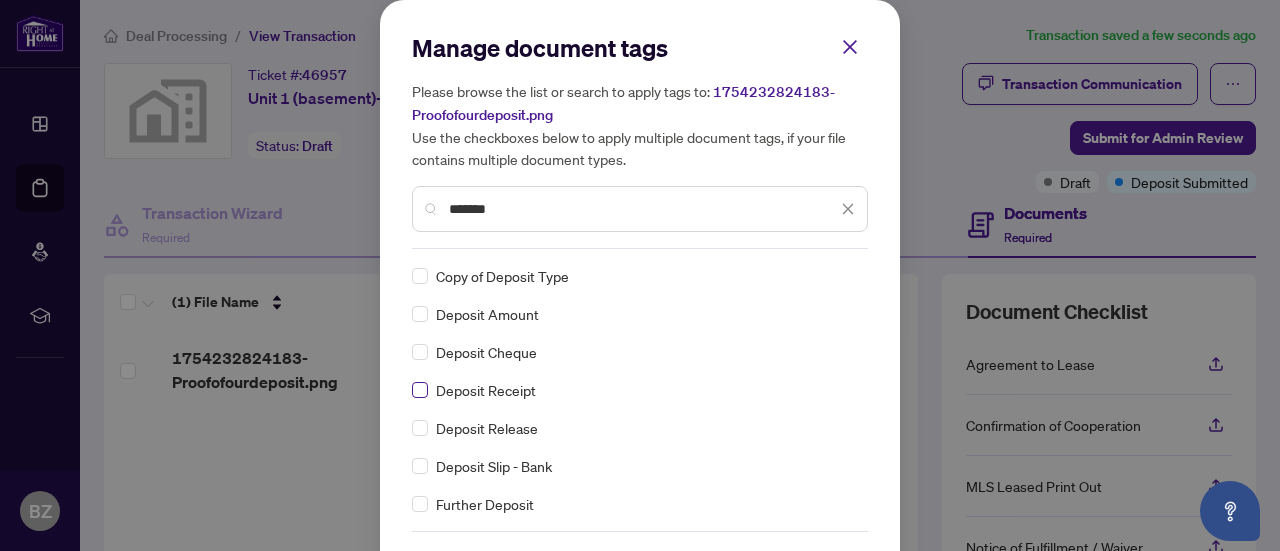 type on "*******" 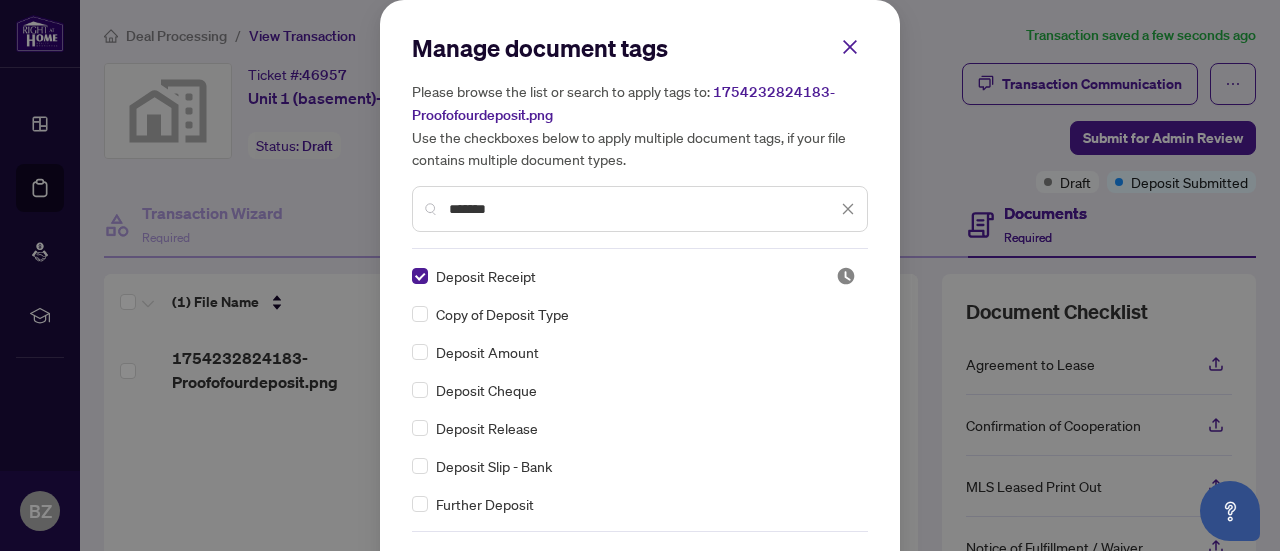 scroll, scrollTop: 75, scrollLeft: 0, axis: vertical 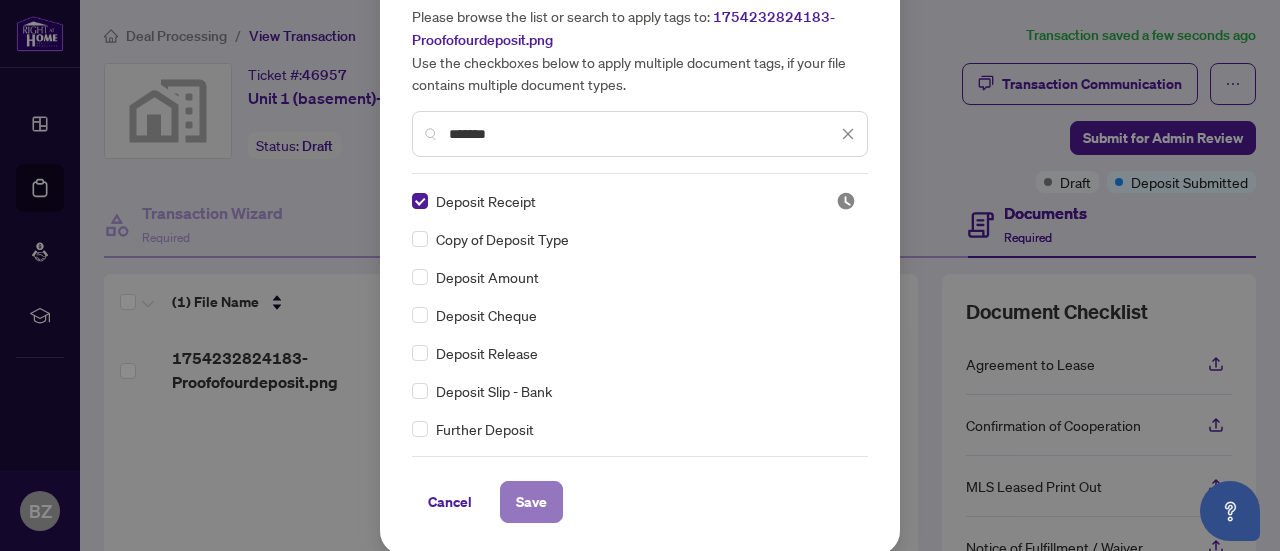 click on "Save" at bounding box center (531, 502) 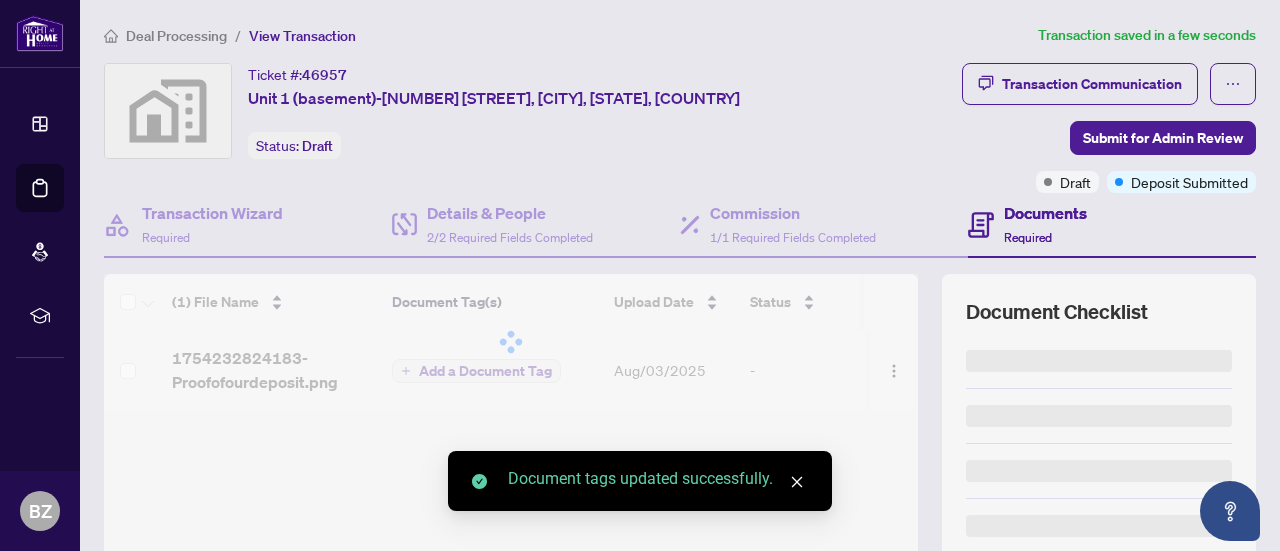 scroll, scrollTop: 0, scrollLeft: 0, axis: both 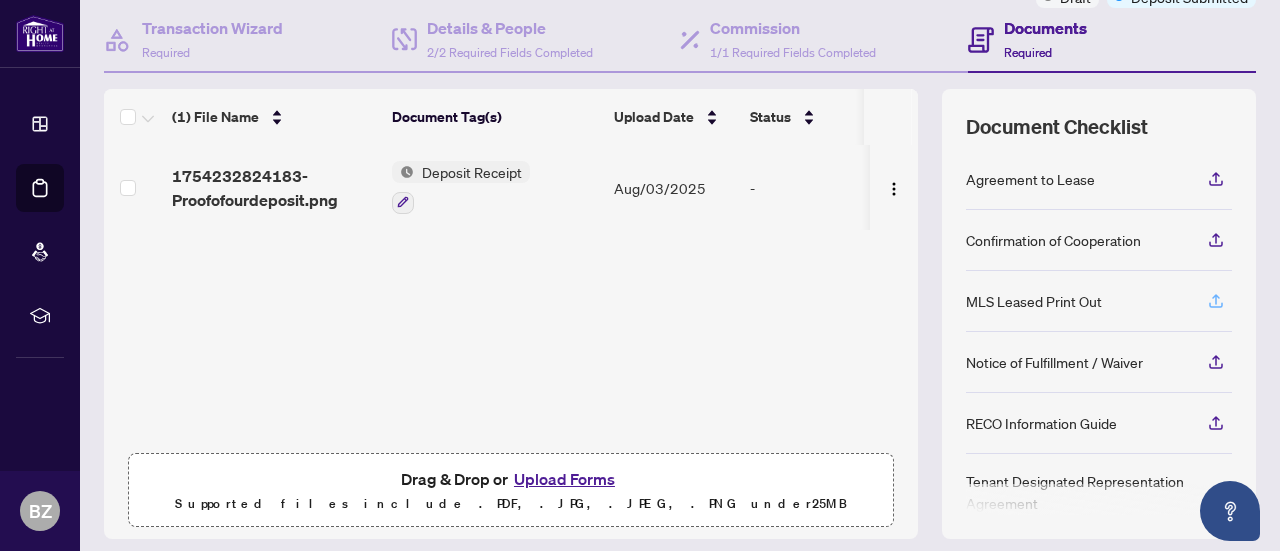 click 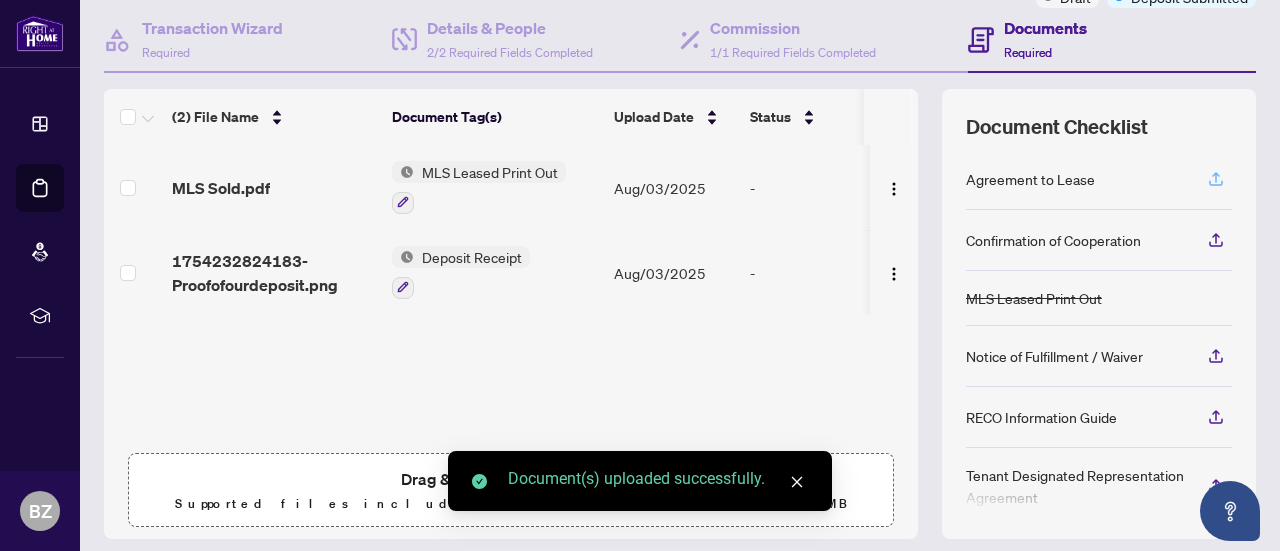 click 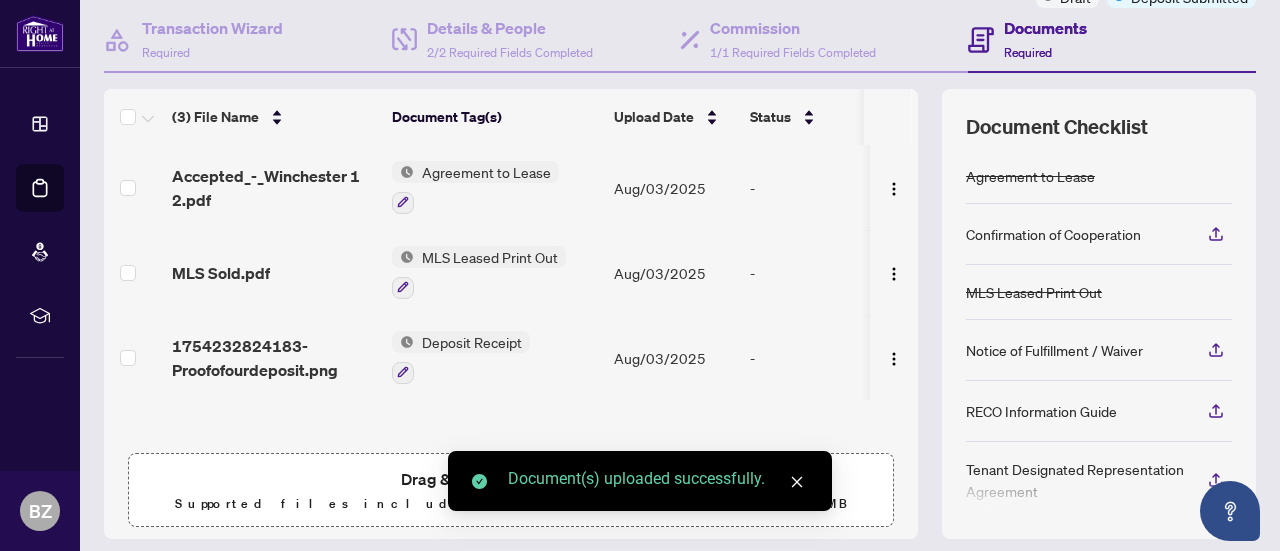 scroll, scrollTop: 7, scrollLeft: 0, axis: vertical 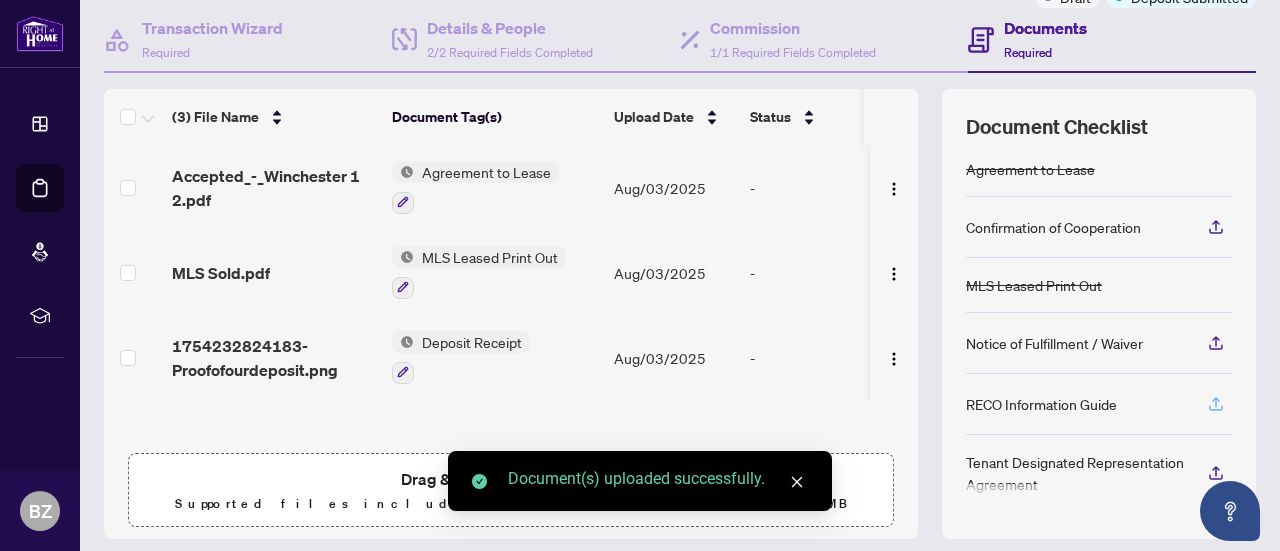 click 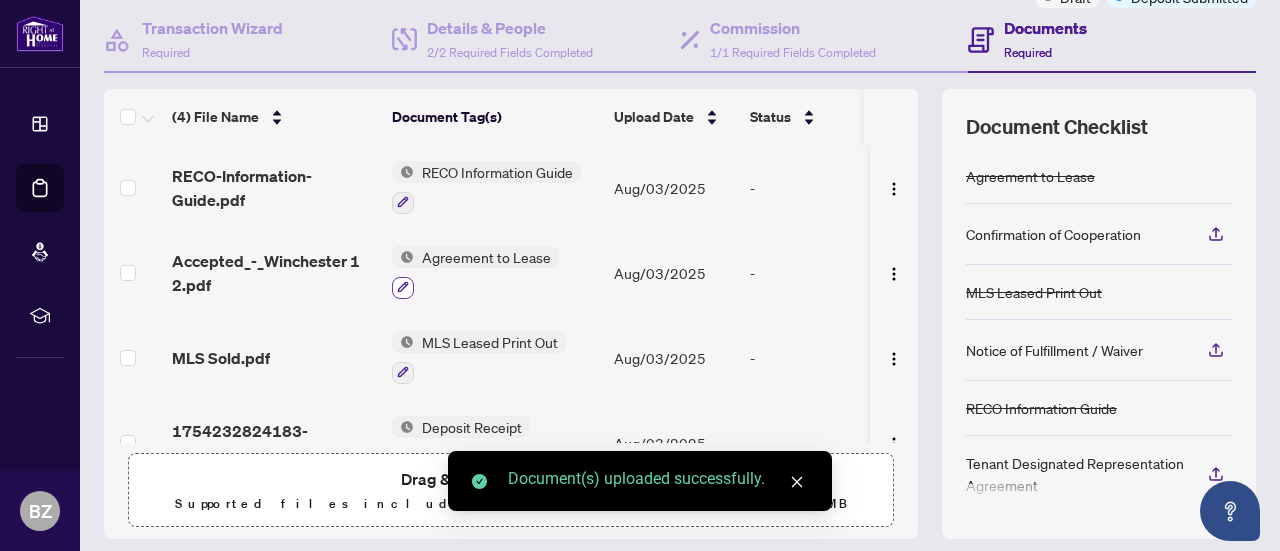 click 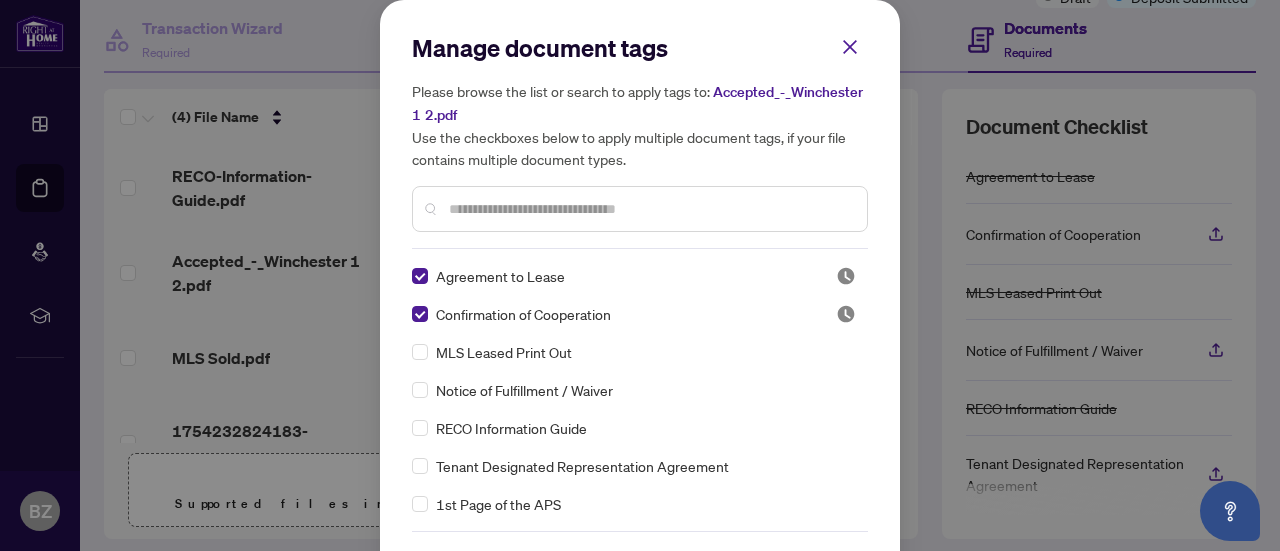 scroll, scrollTop: 75, scrollLeft: 0, axis: vertical 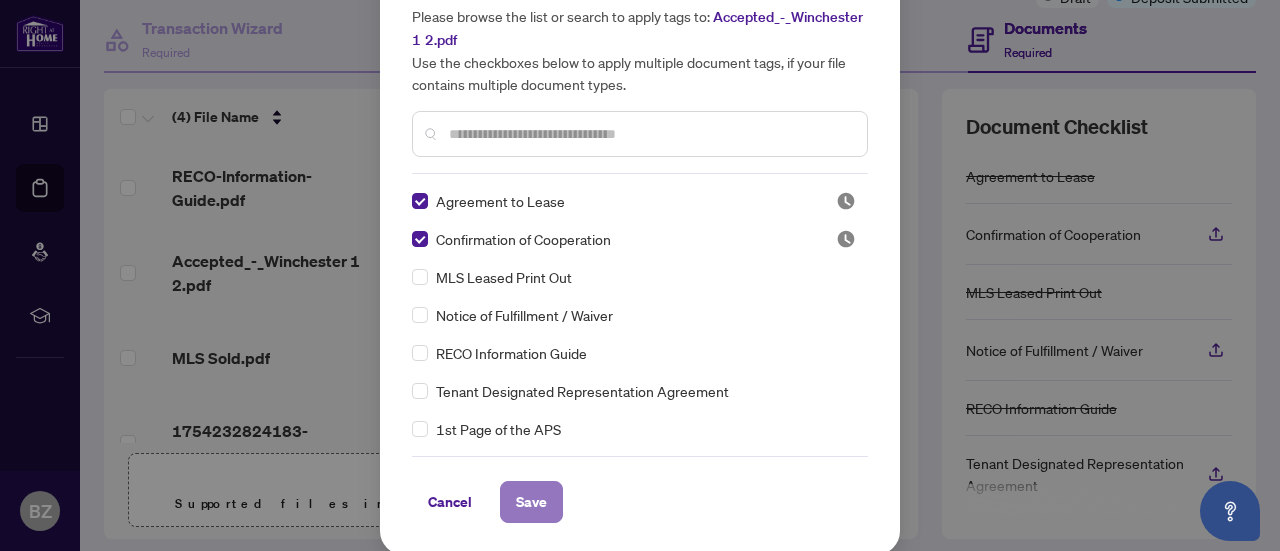 click on "Save" at bounding box center (531, 502) 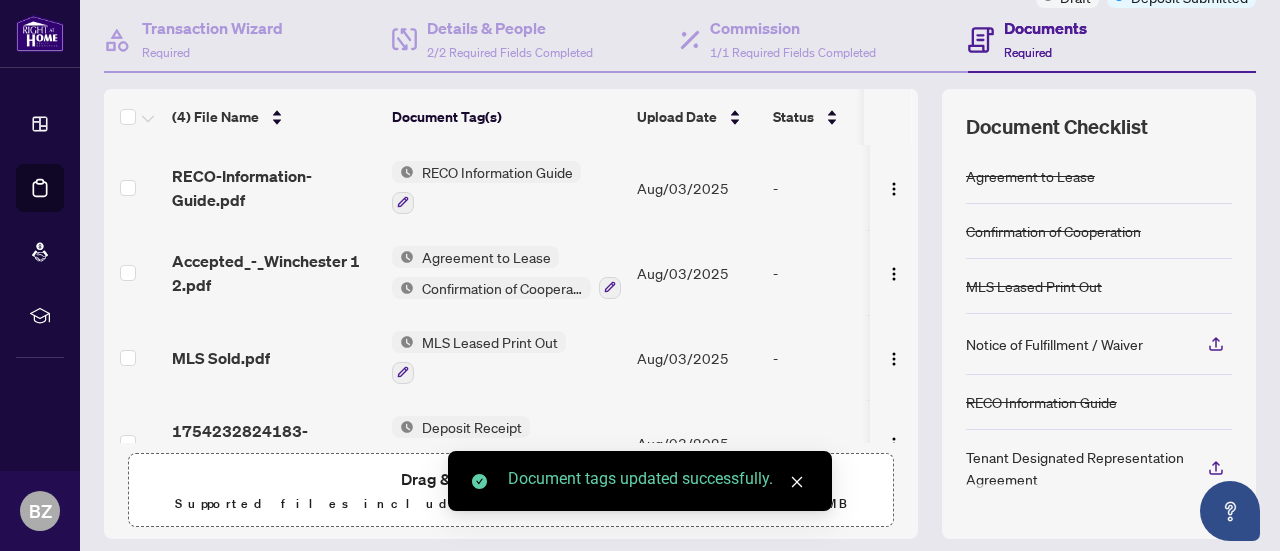 scroll, scrollTop: 0, scrollLeft: 0, axis: both 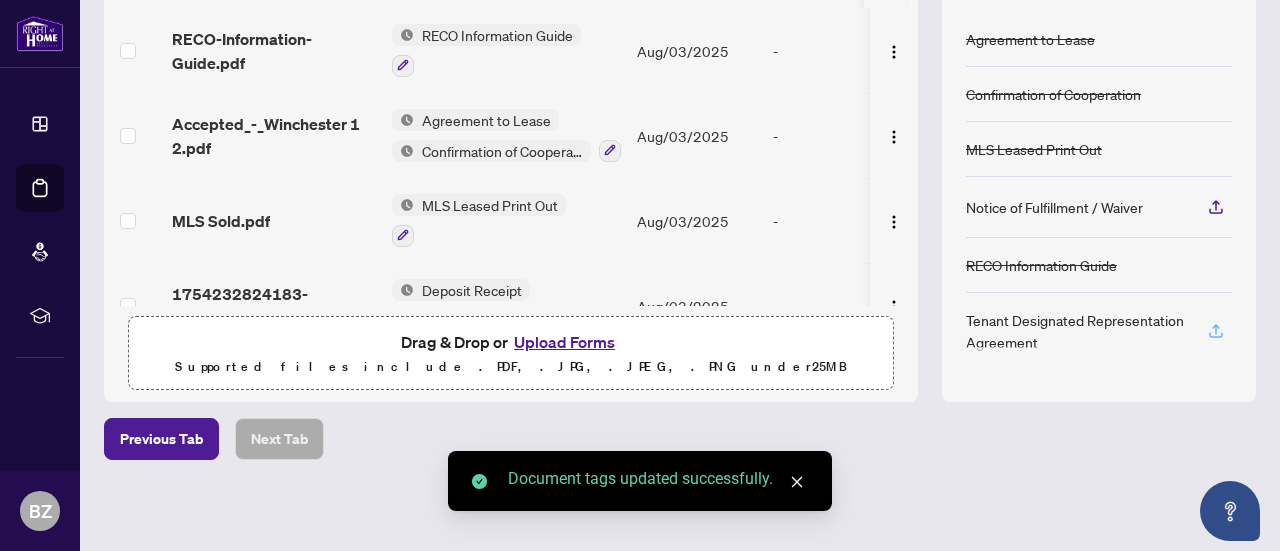 click 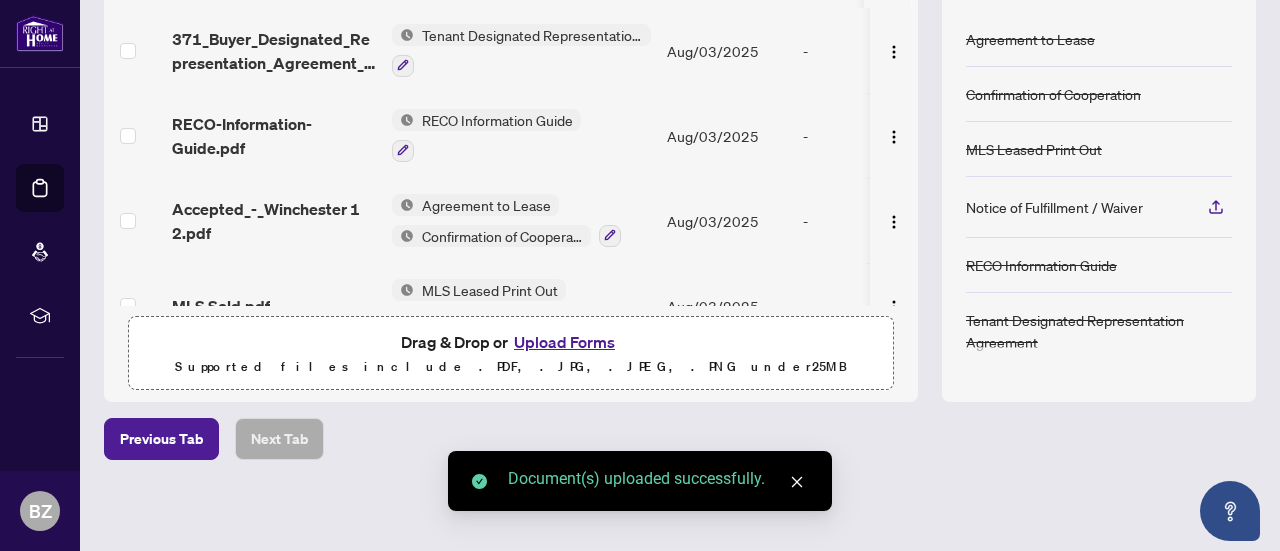 click on "Upload Forms" at bounding box center (564, 342) 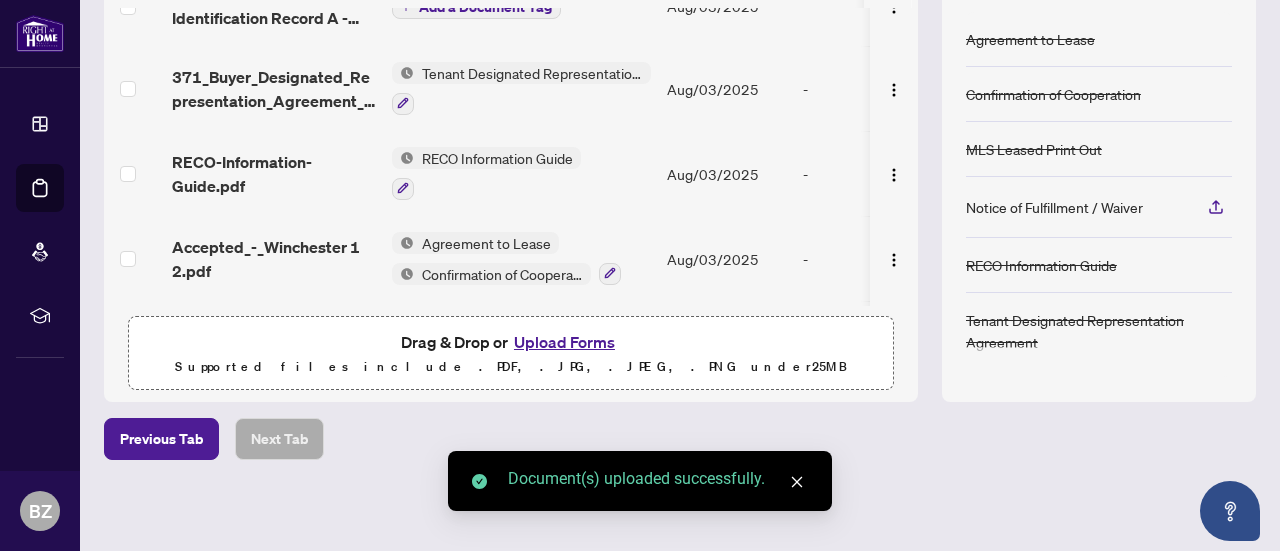 scroll, scrollTop: 0, scrollLeft: 0, axis: both 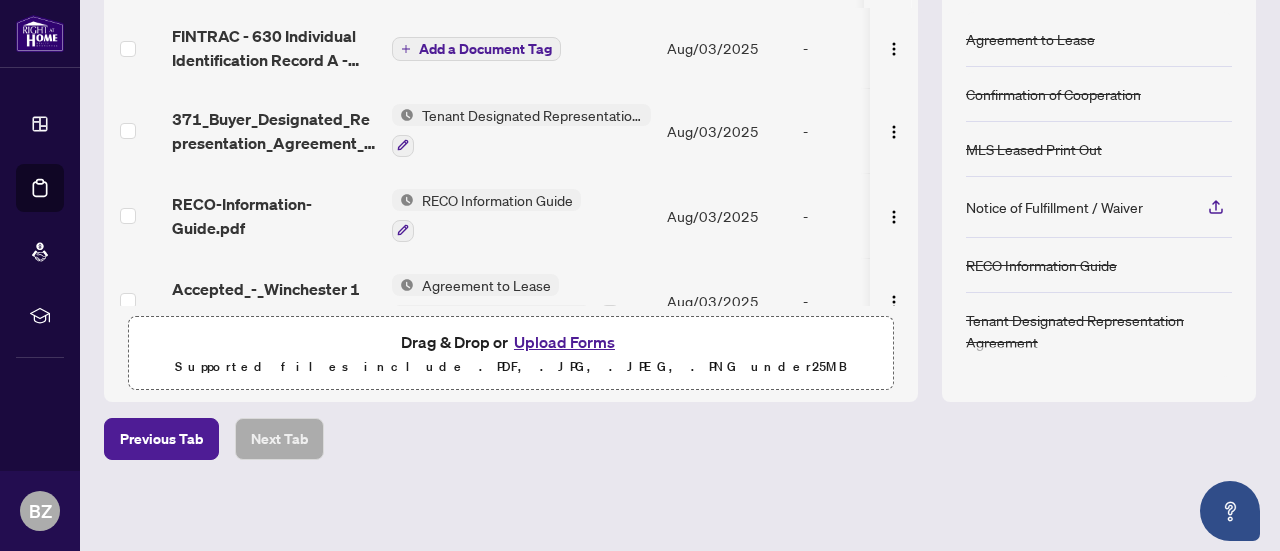 click on "Add a Document Tag" at bounding box center [485, 49] 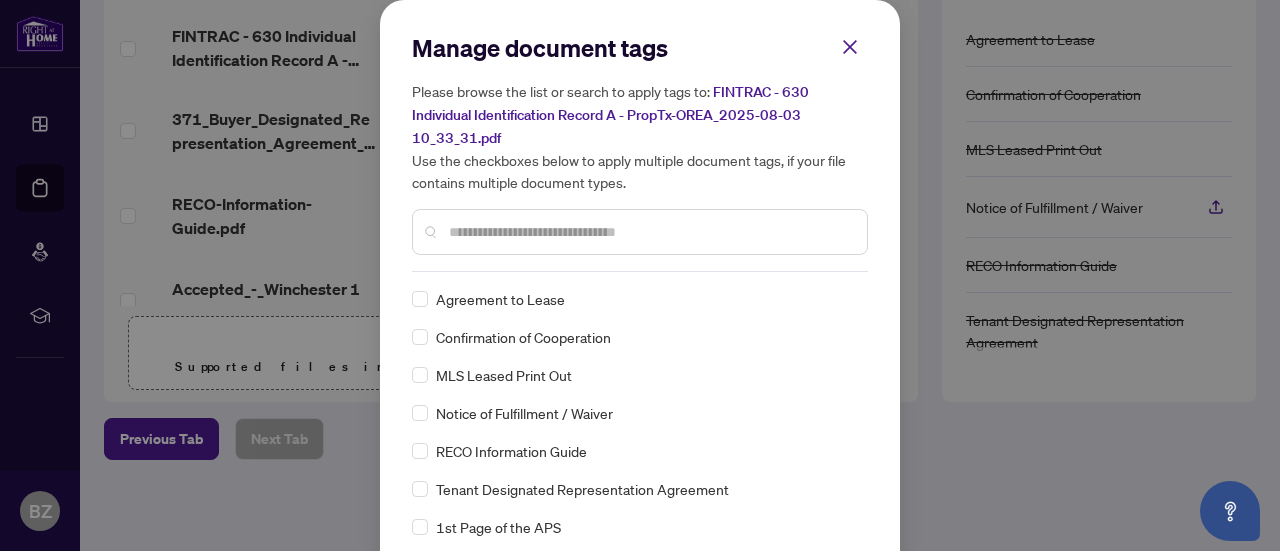 click at bounding box center (640, 232) 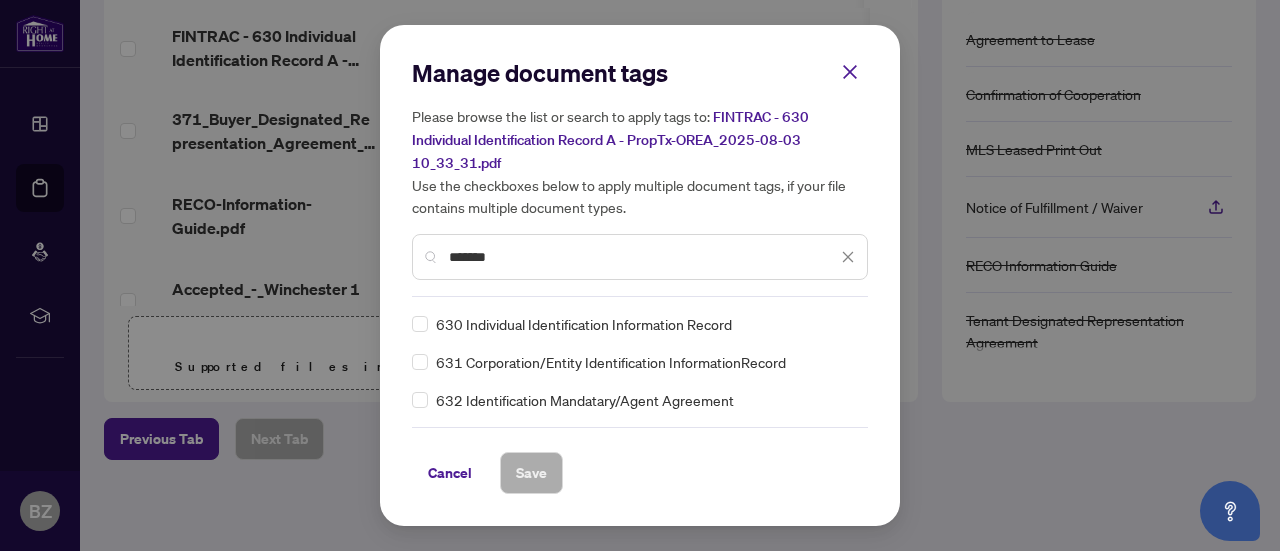type on "*******" 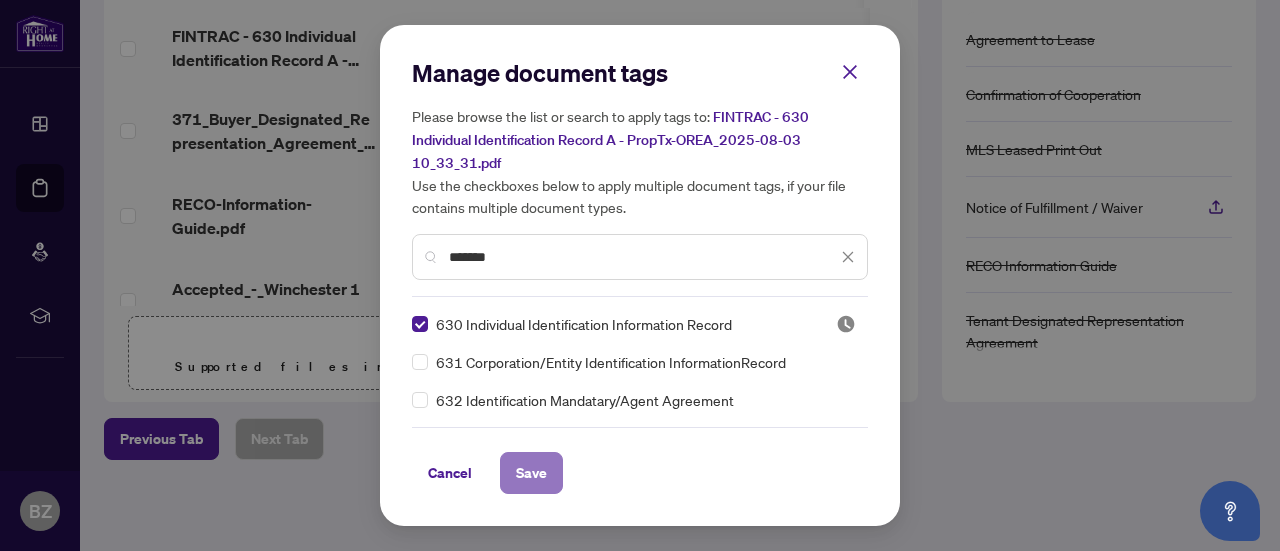 click on "Save" at bounding box center (531, 473) 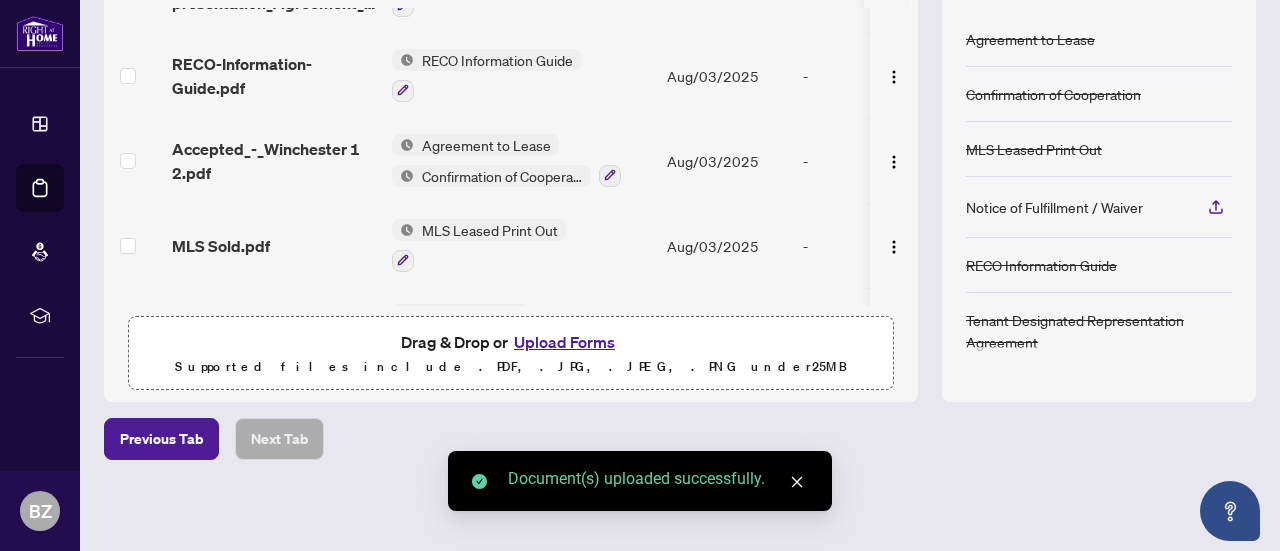 scroll, scrollTop: 359, scrollLeft: 0, axis: vertical 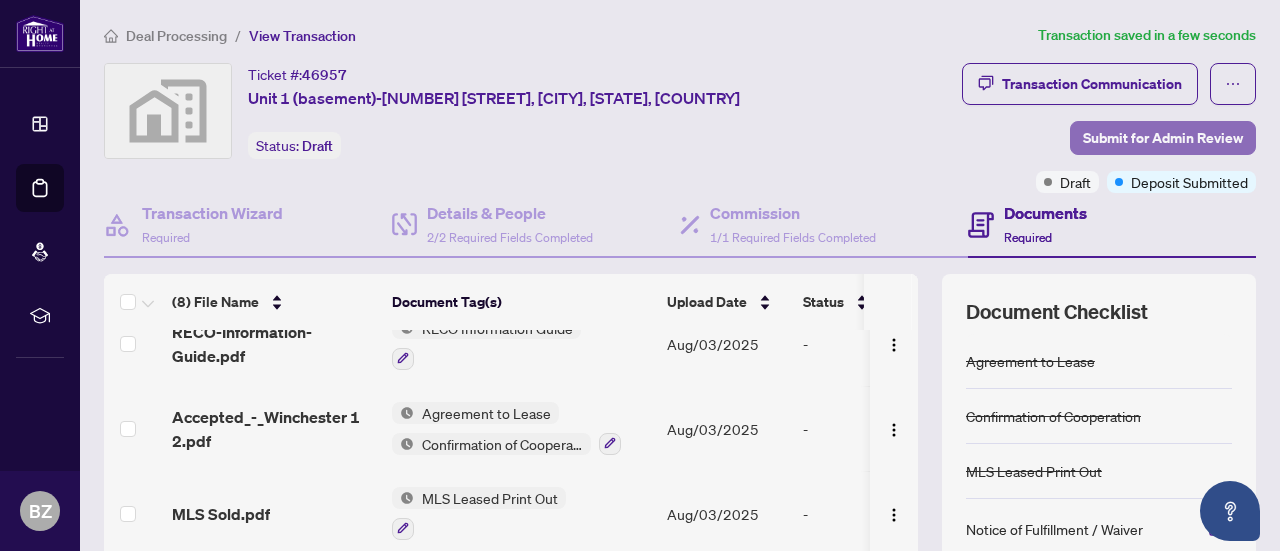 click on "Submit for Admin Review" at bounding box center [1163, 138] 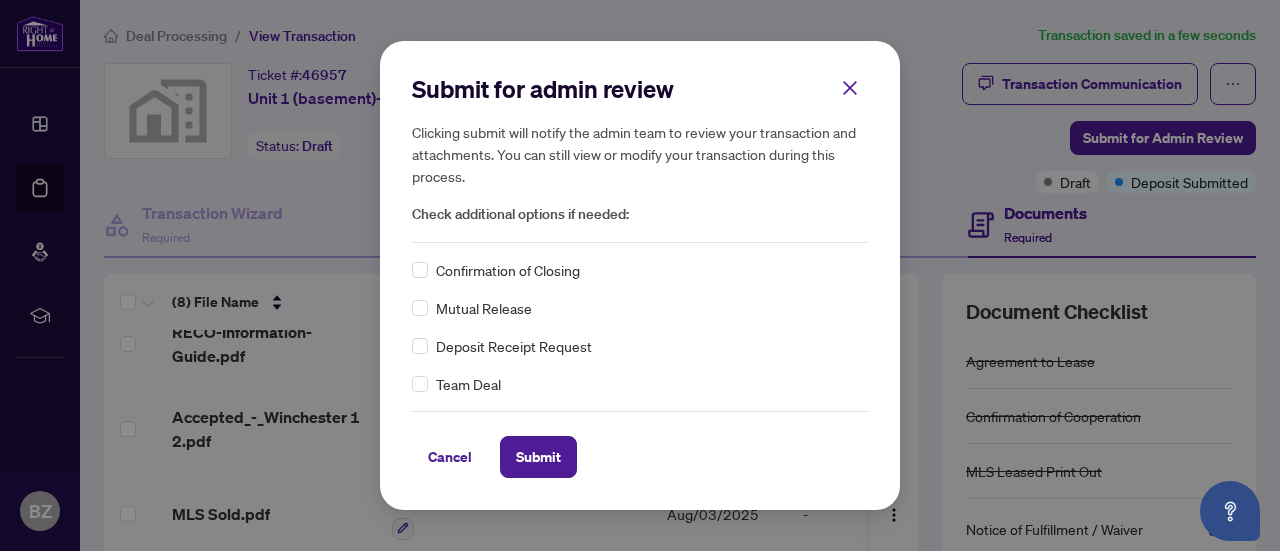 click on "Confirmation of Closing" at bounding box center (508, 270) 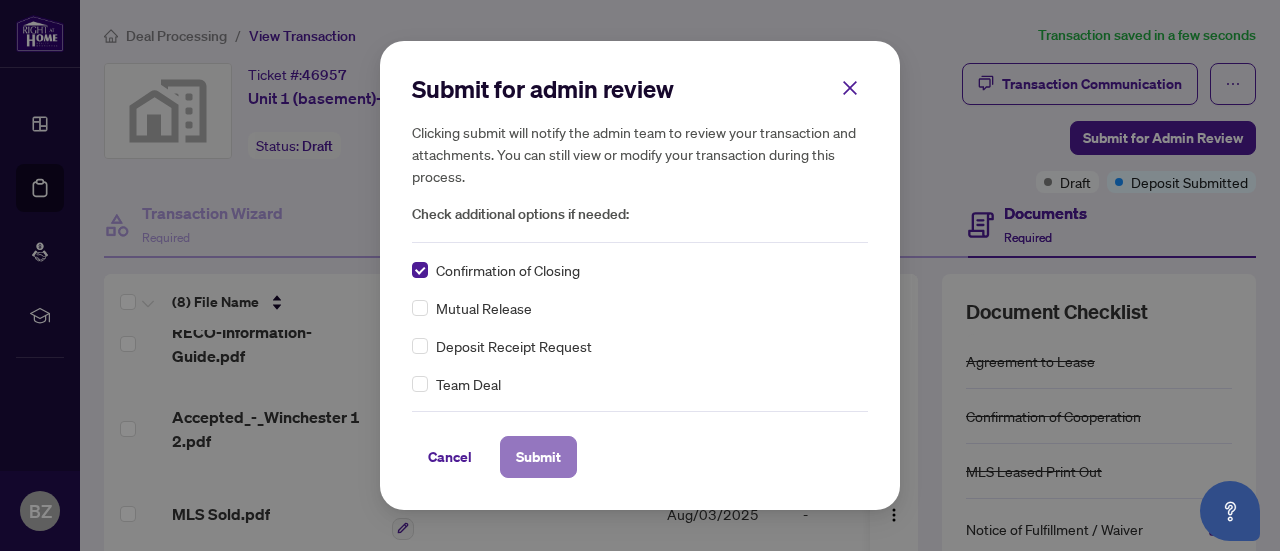 click on "Submit" at bounding box center (538, 457) 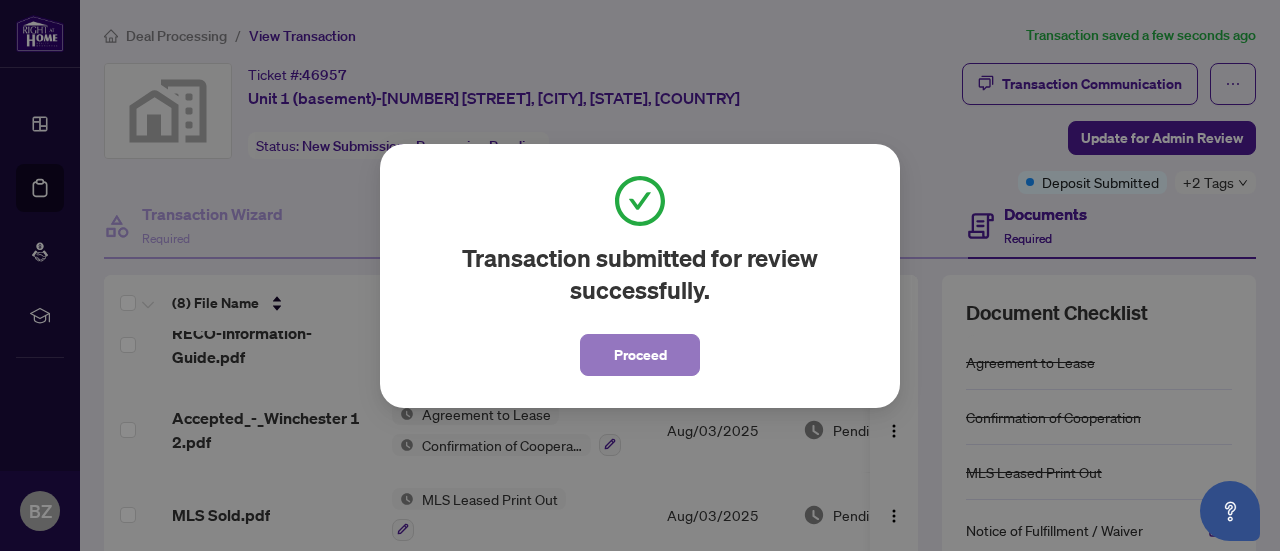 click on "Proceed" at bounding box center [640, 355] 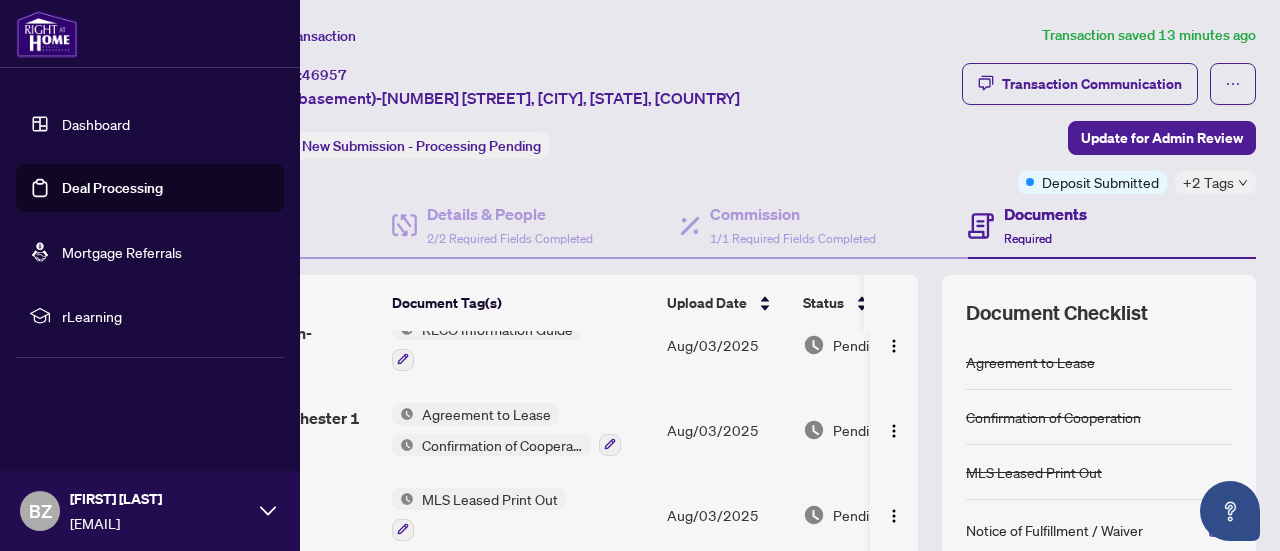 click on "Dashboard" at bounding box center [96, 124] 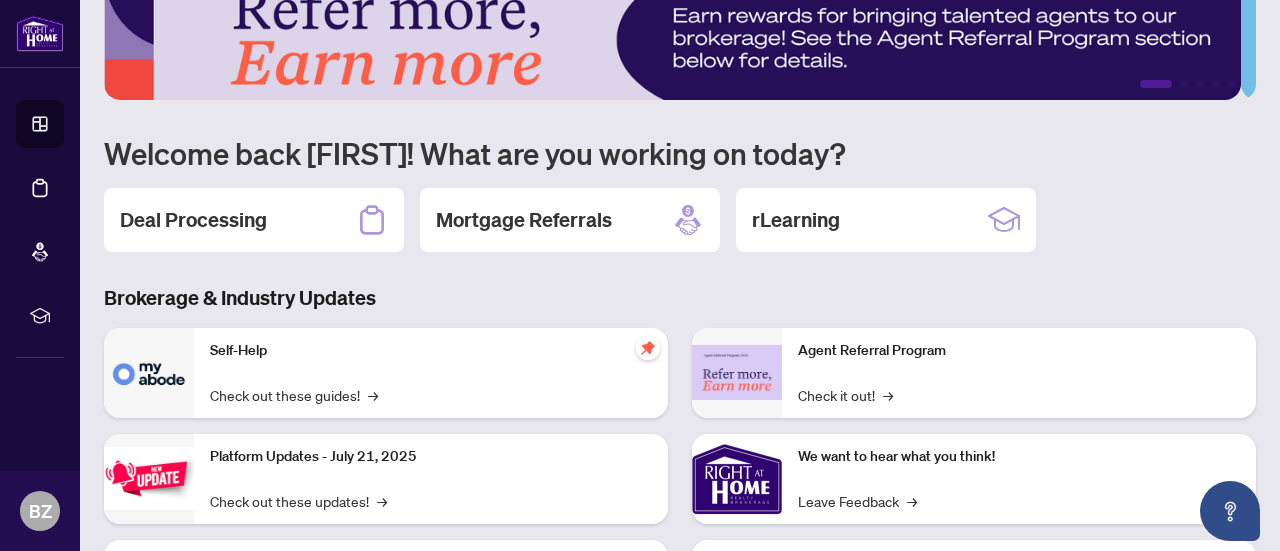 scroll, scrollTop: 49, scrollLeft: 0, axis: vertical 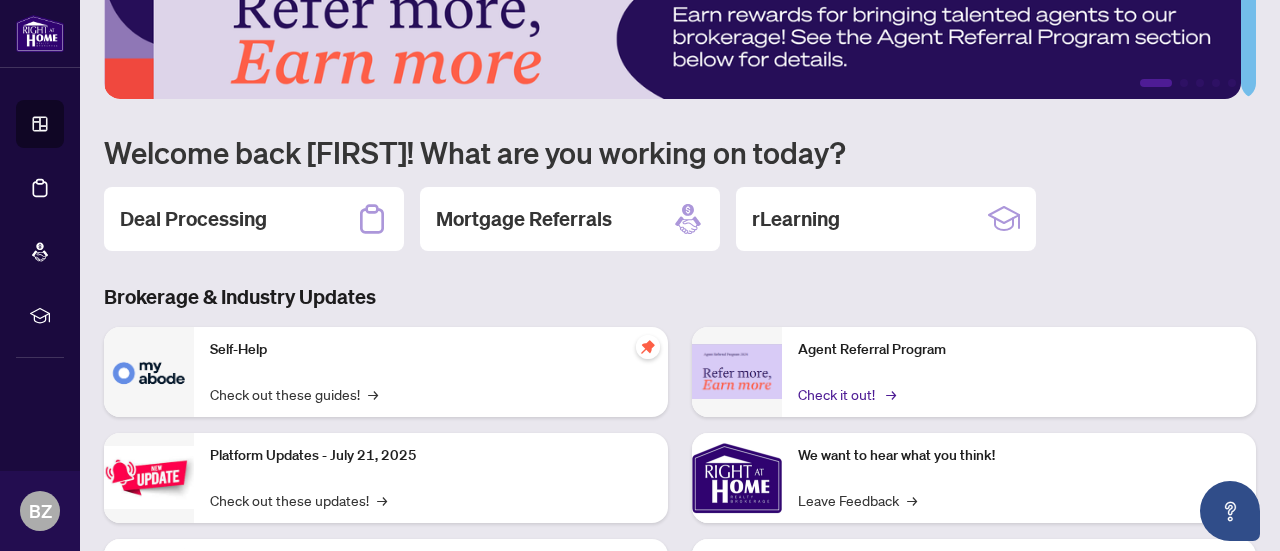 click on "Check it out! →" at bounding box center [845, 394] 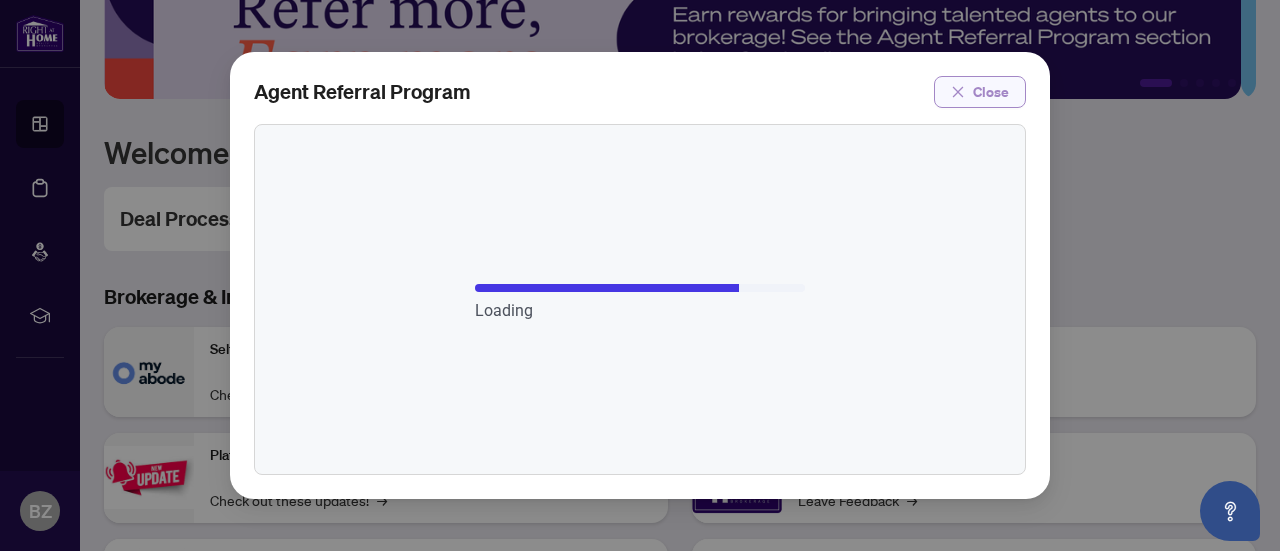 click on "Close" at bounding box center (991, 92) 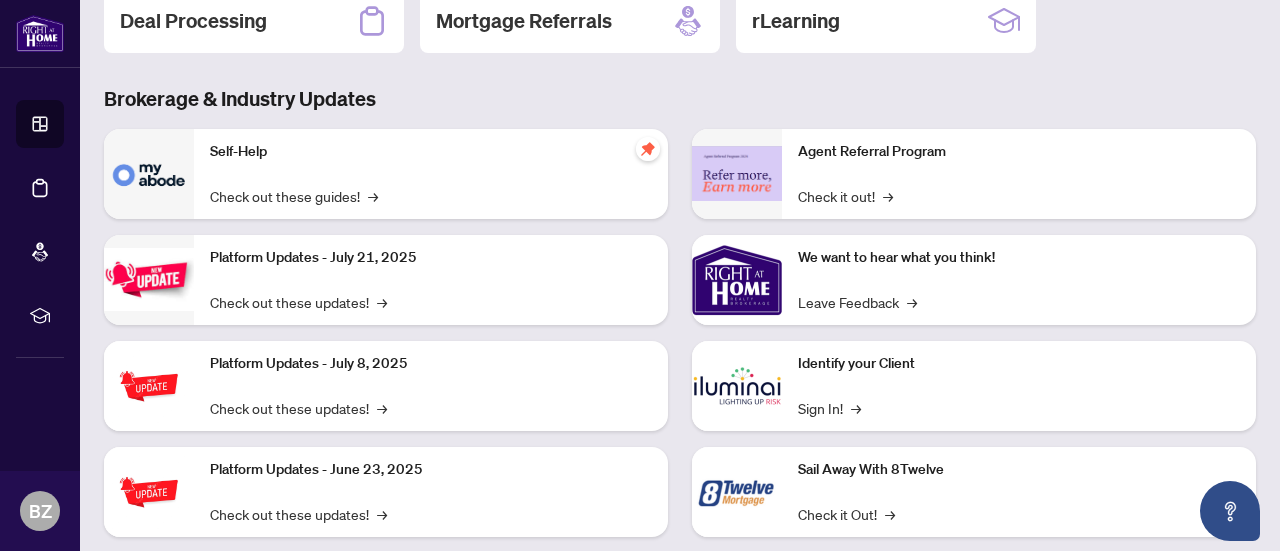 scroll, scrollTop: 284, scrollLeft: 0, axis: vertical 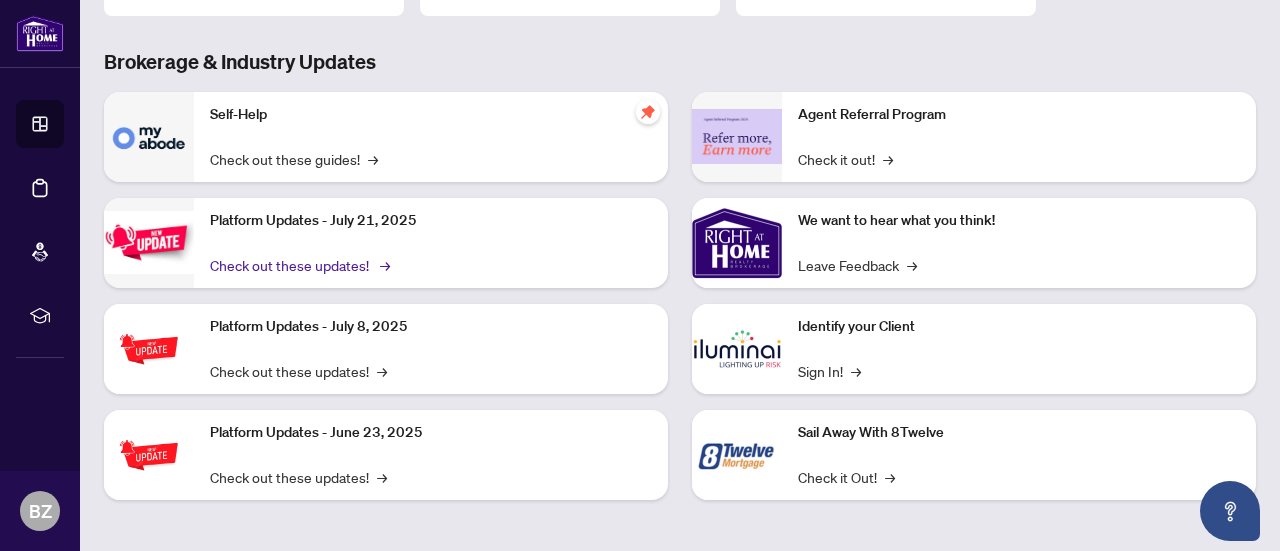 click on "Check out these updates! →" at bounding box center [298, 265] 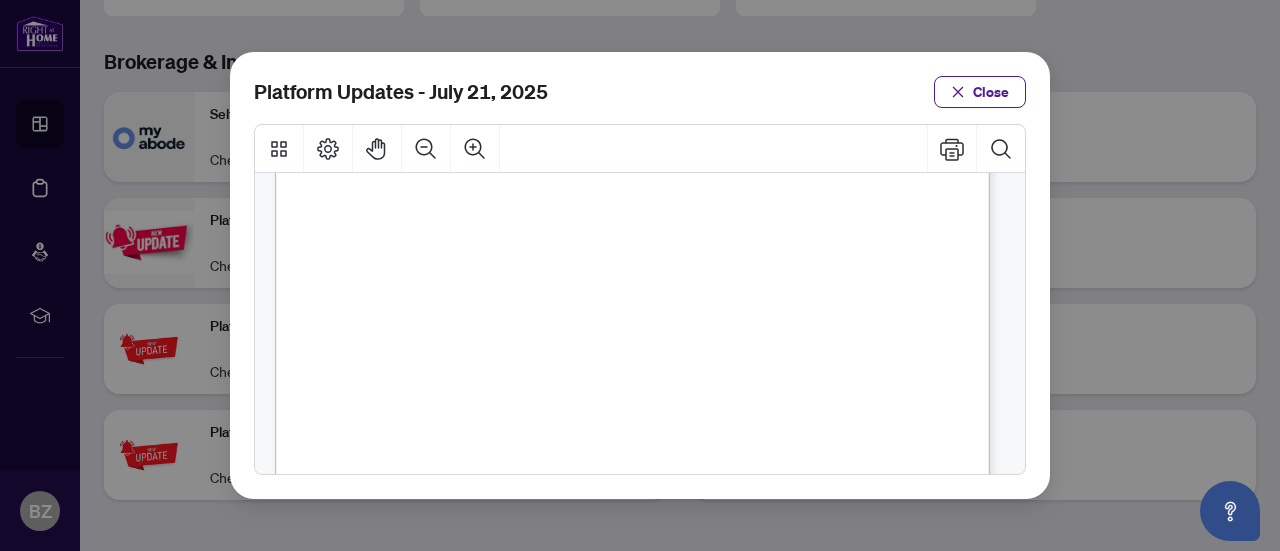 scroll, scrollTop: 663, scrollLeft: 0, axis: vertical 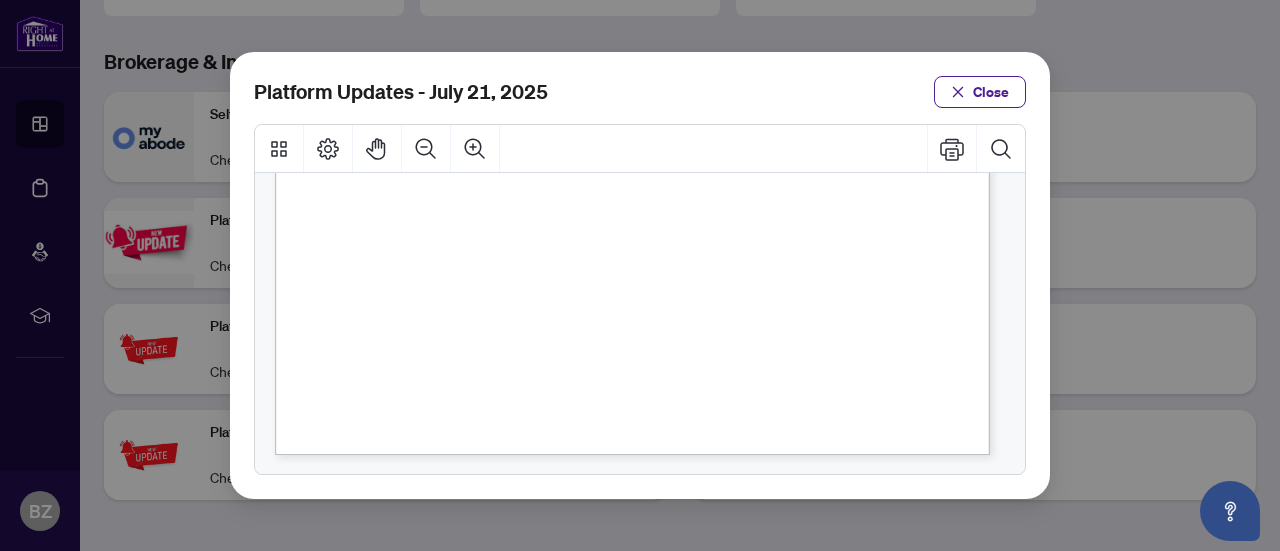click on "Platform Updates - July 21, 2025   Close" at bounding box center (640, 275) 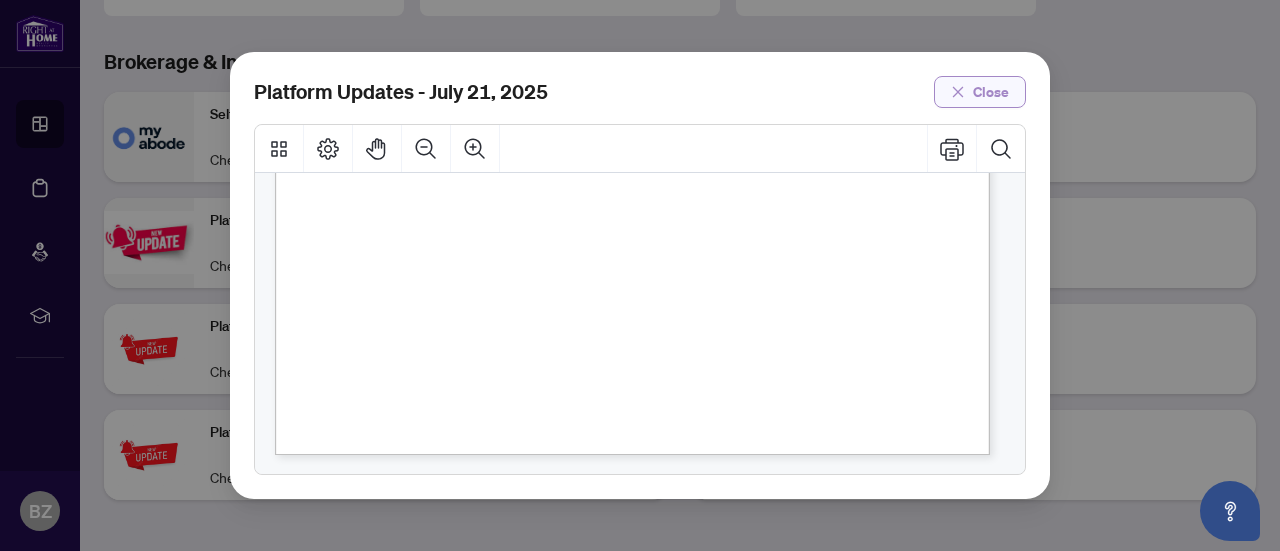 click on "Close" at bounding box center (991, 92) 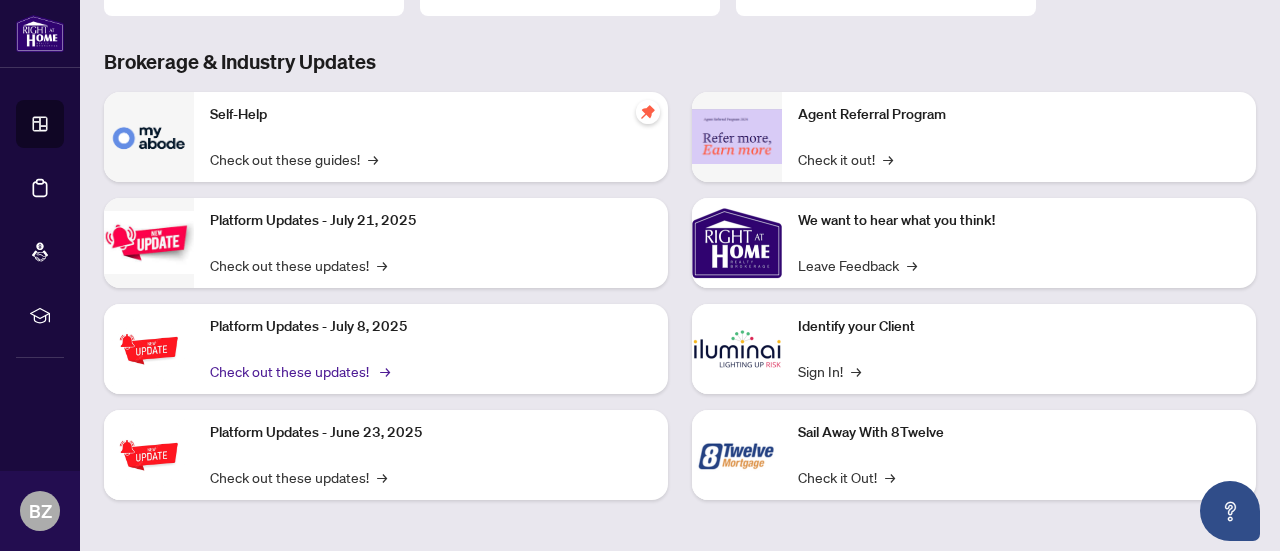 click on "Check out these updates! →" at bounding box center [298, 371] 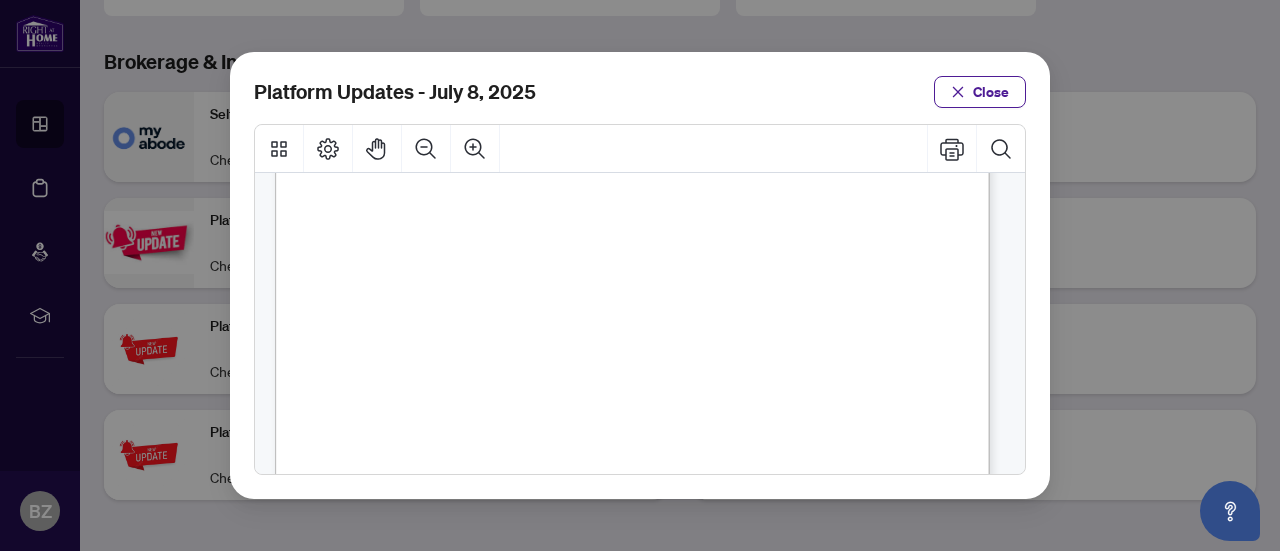 scroll, scrollTop: 188, scrollLeft: 0, axis: vertical 